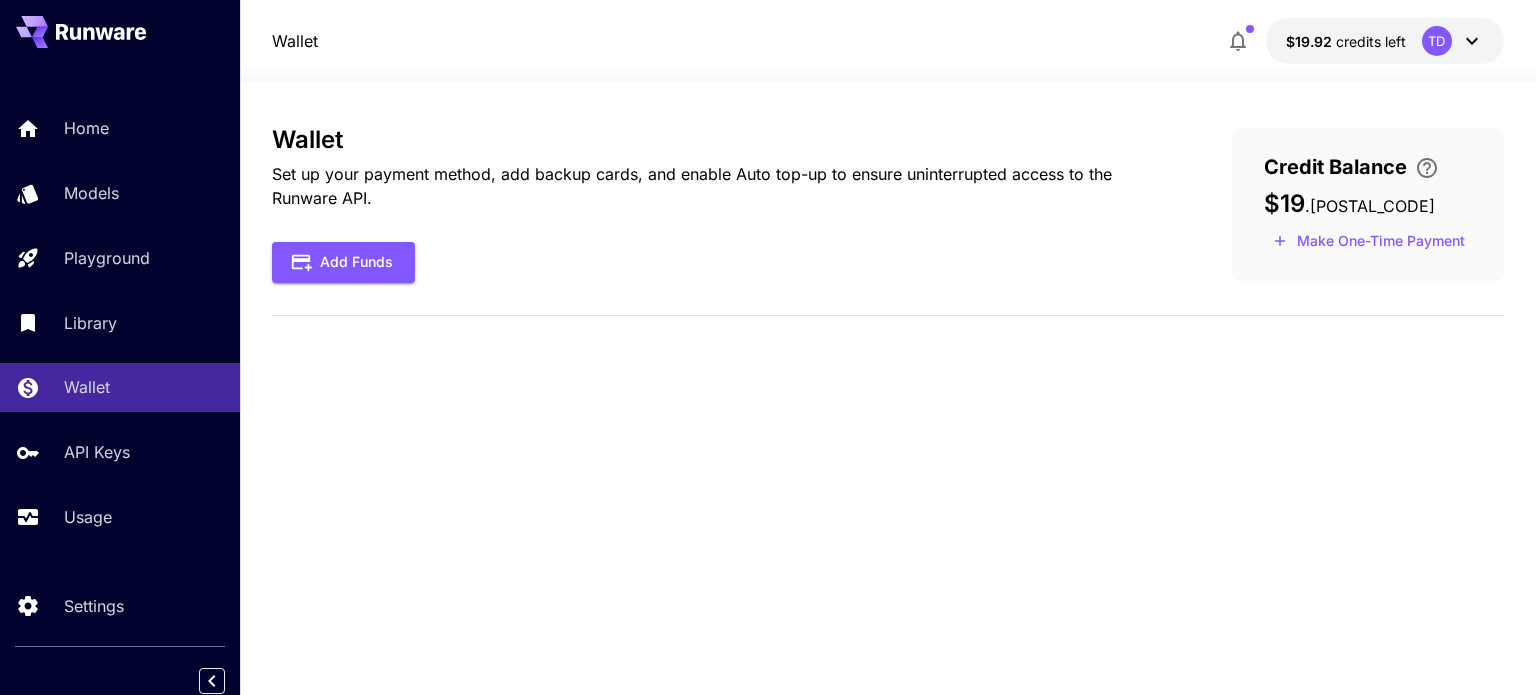 scroll, scrollTop: 0, scrollLeft: 0, axis: both 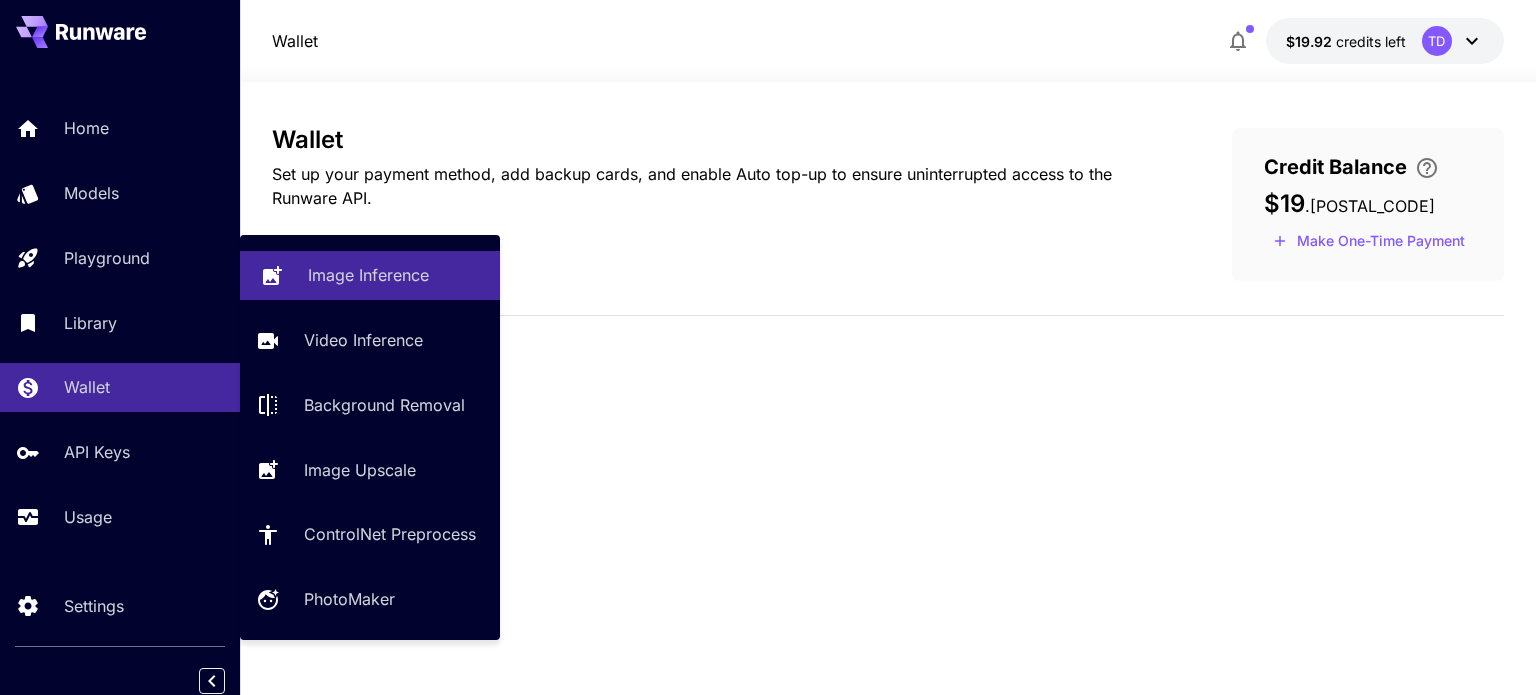 click on "Image Inference" at bounding box center (368, 275) 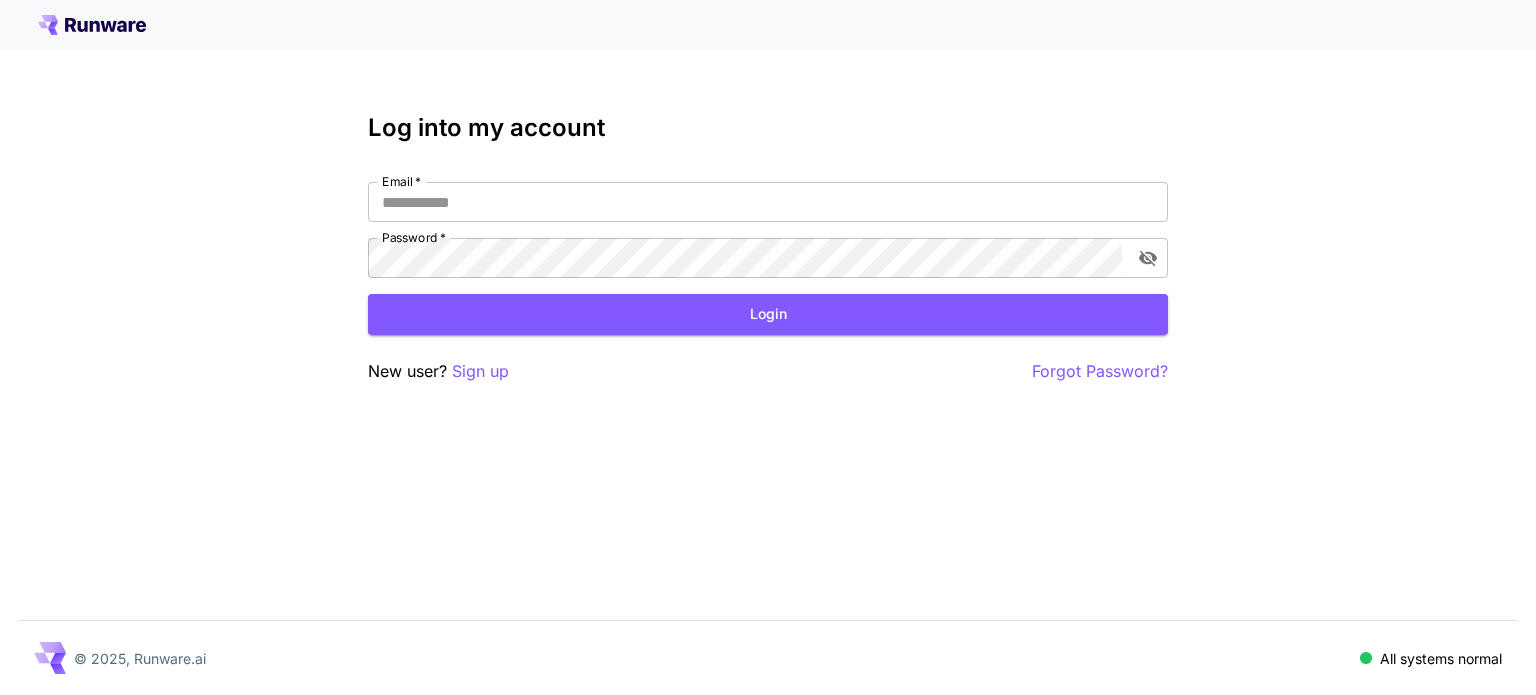 type on "*********" 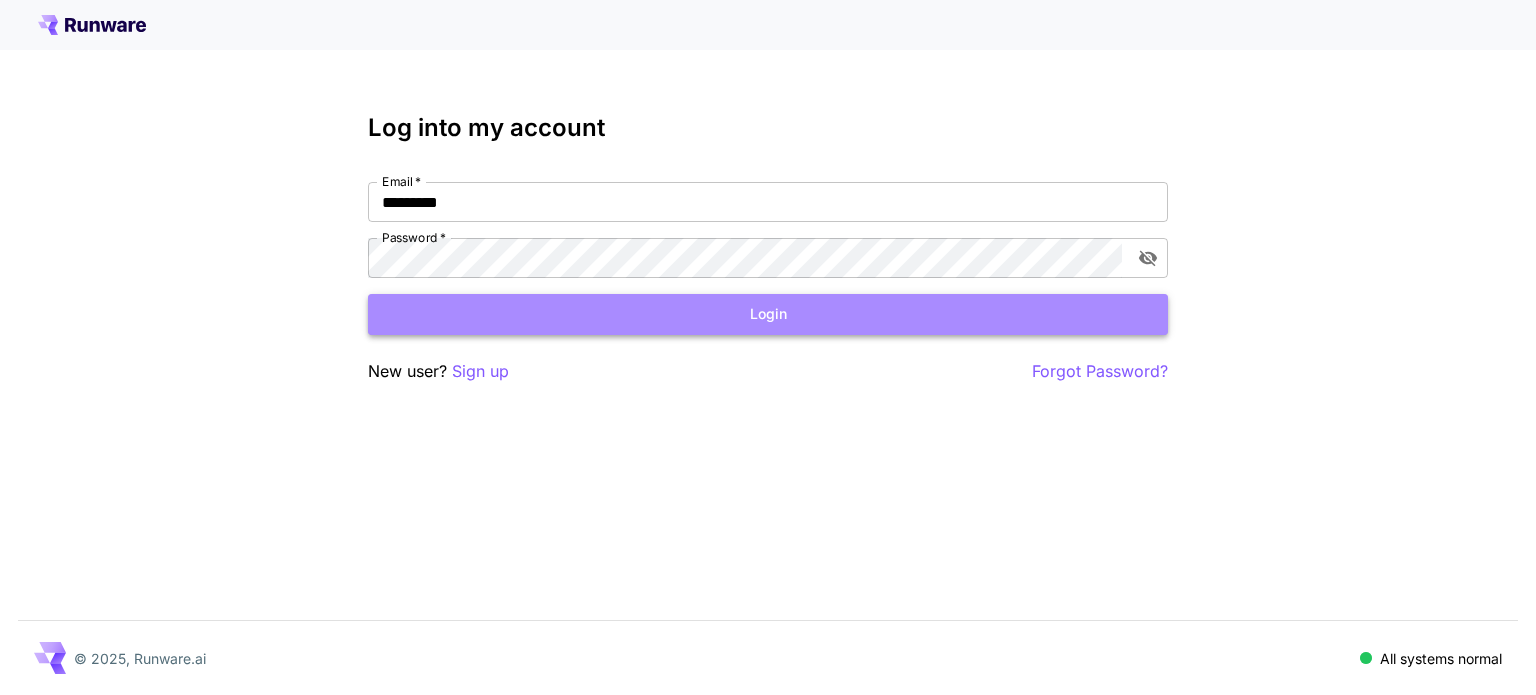 click on "Login" at bounding box center [768, 314] 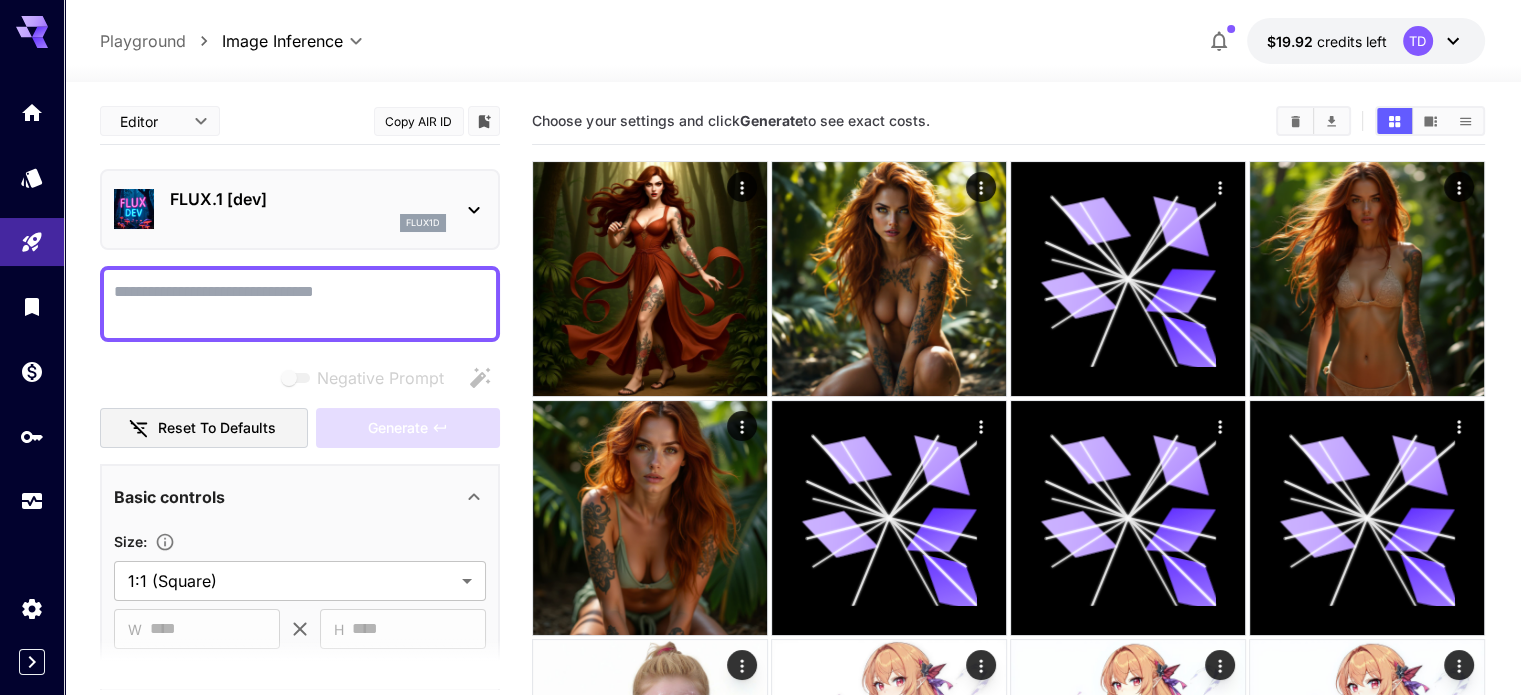 click on "Negative Prompt" at bounding box center (300, 304) 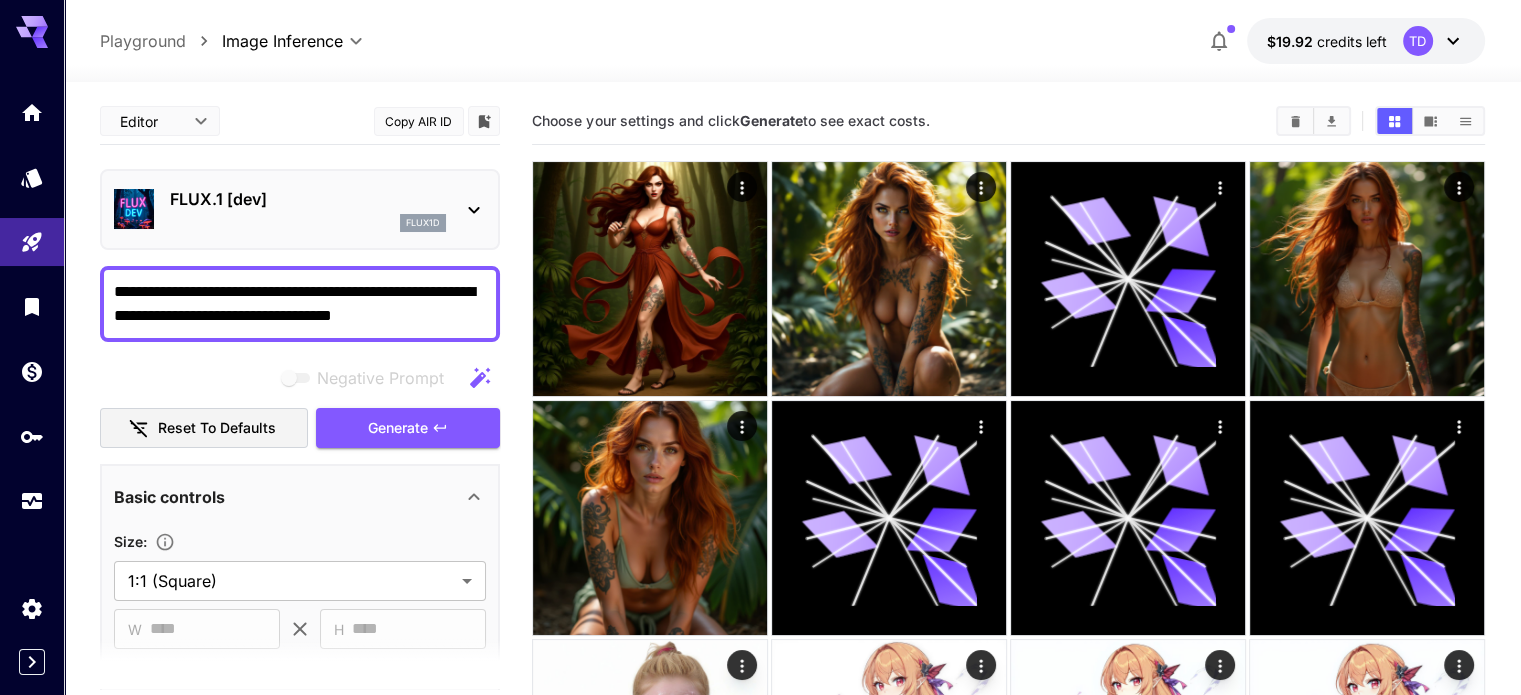 scroll, scrollTop: 166, scrollLeft: 0, axis: vertical 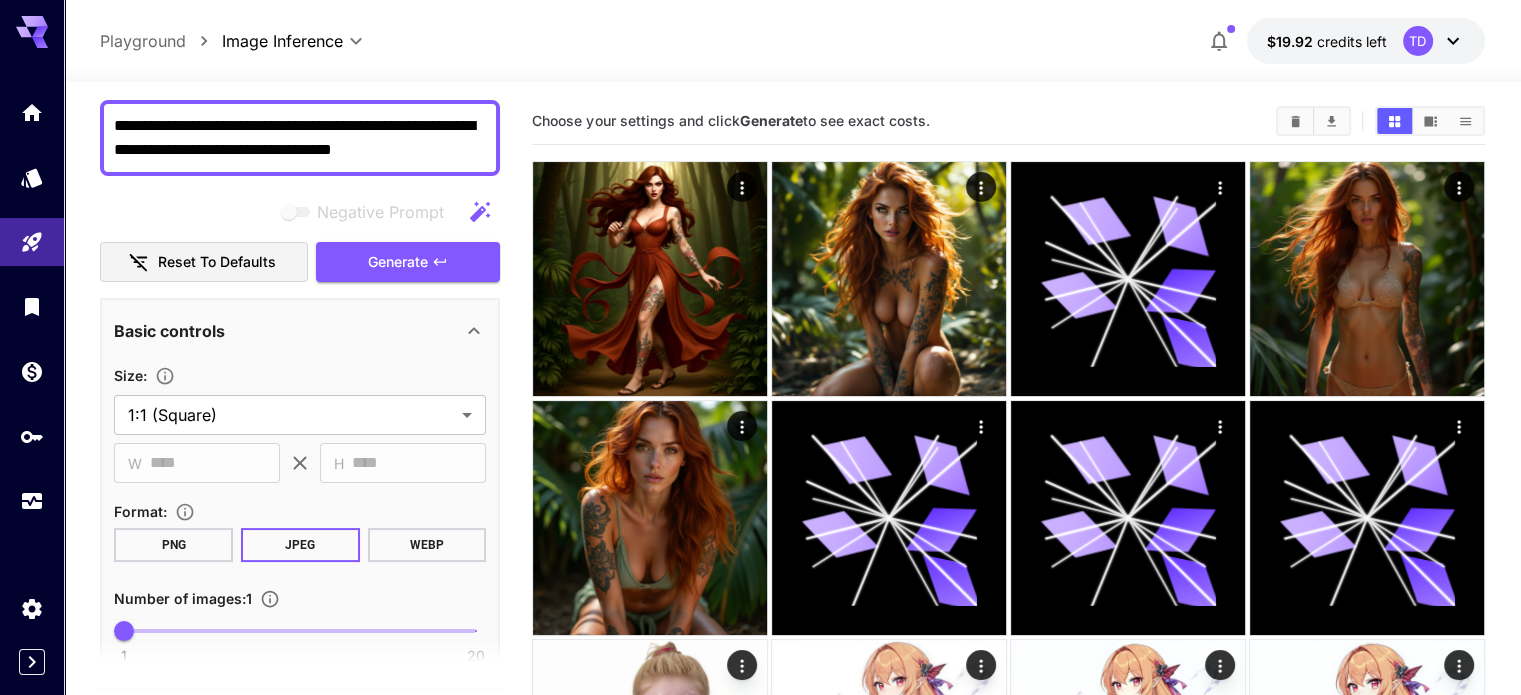 type on "**********" 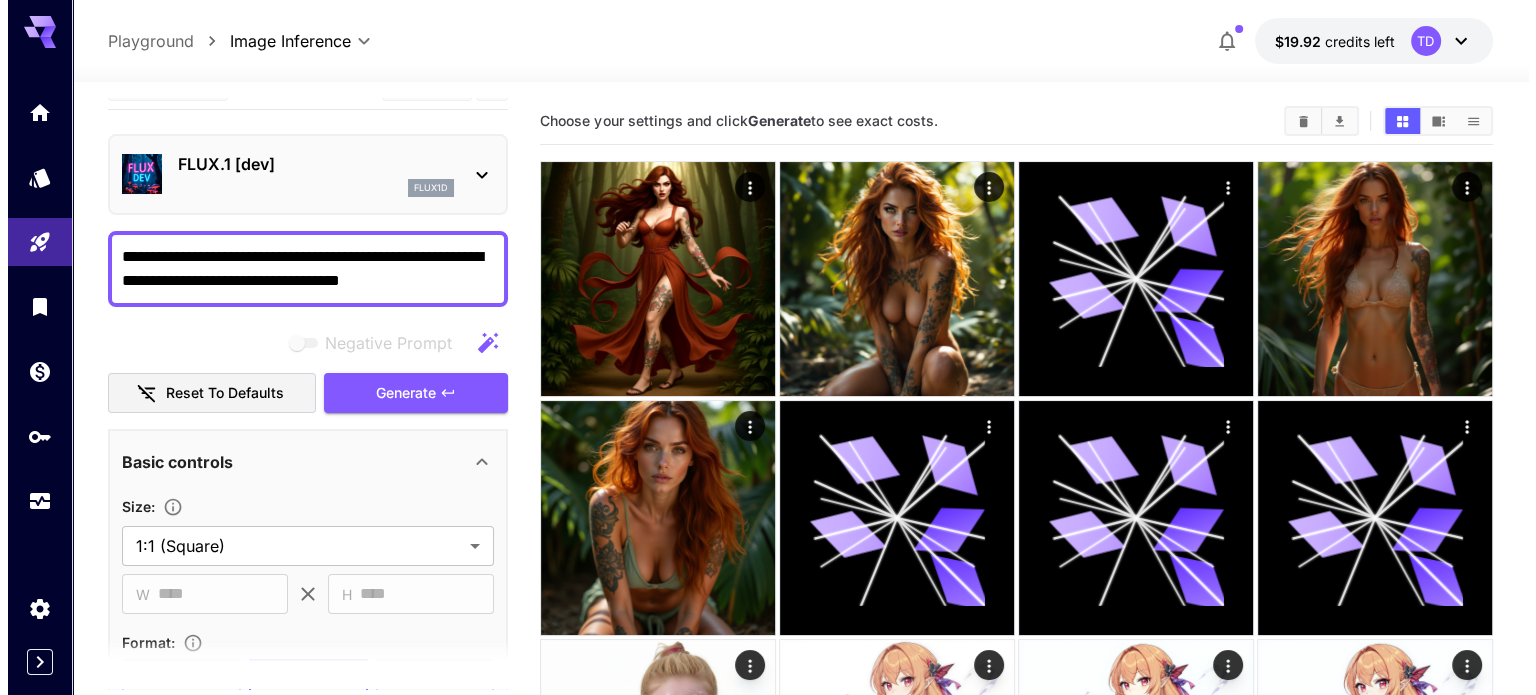 scroll, scrollTop: 0, scrollLeft: 0, axis: both 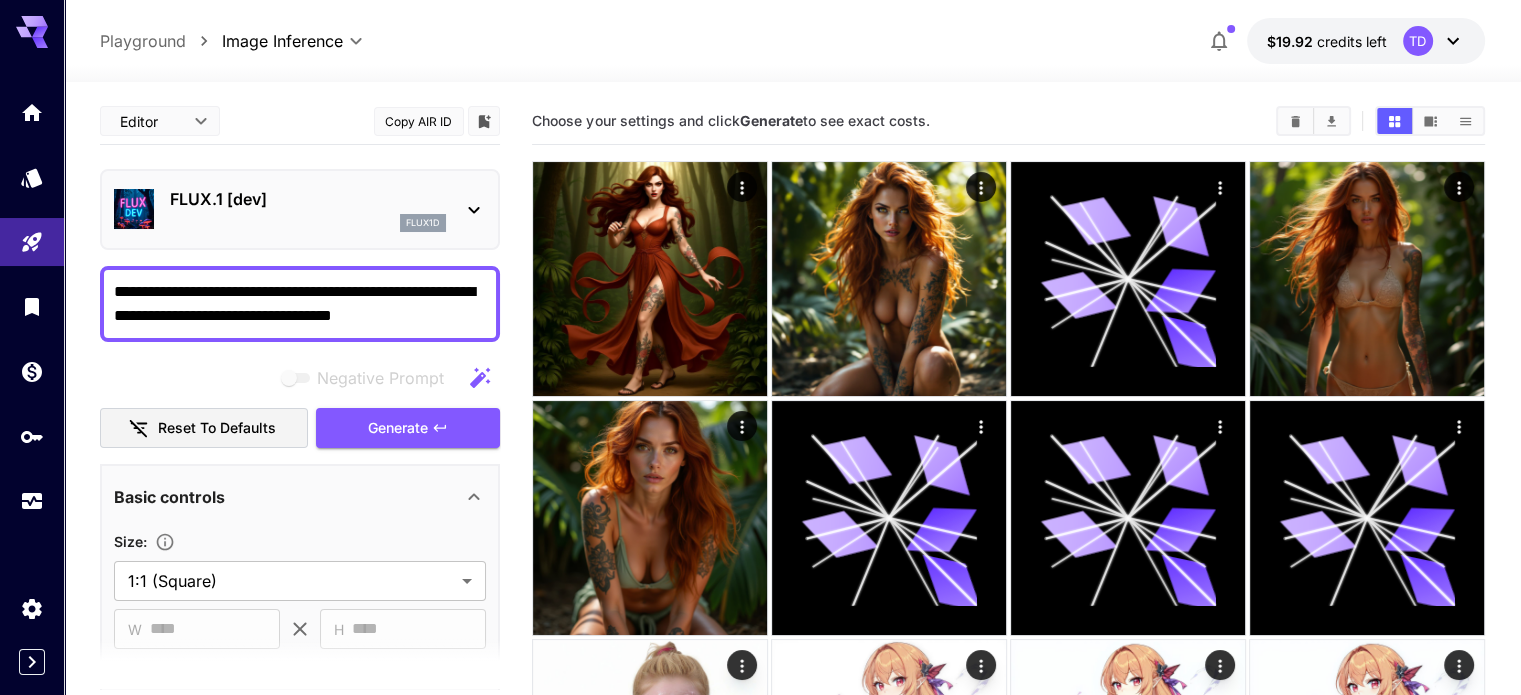 click on "flux1d" at bounding box center [308, 223] 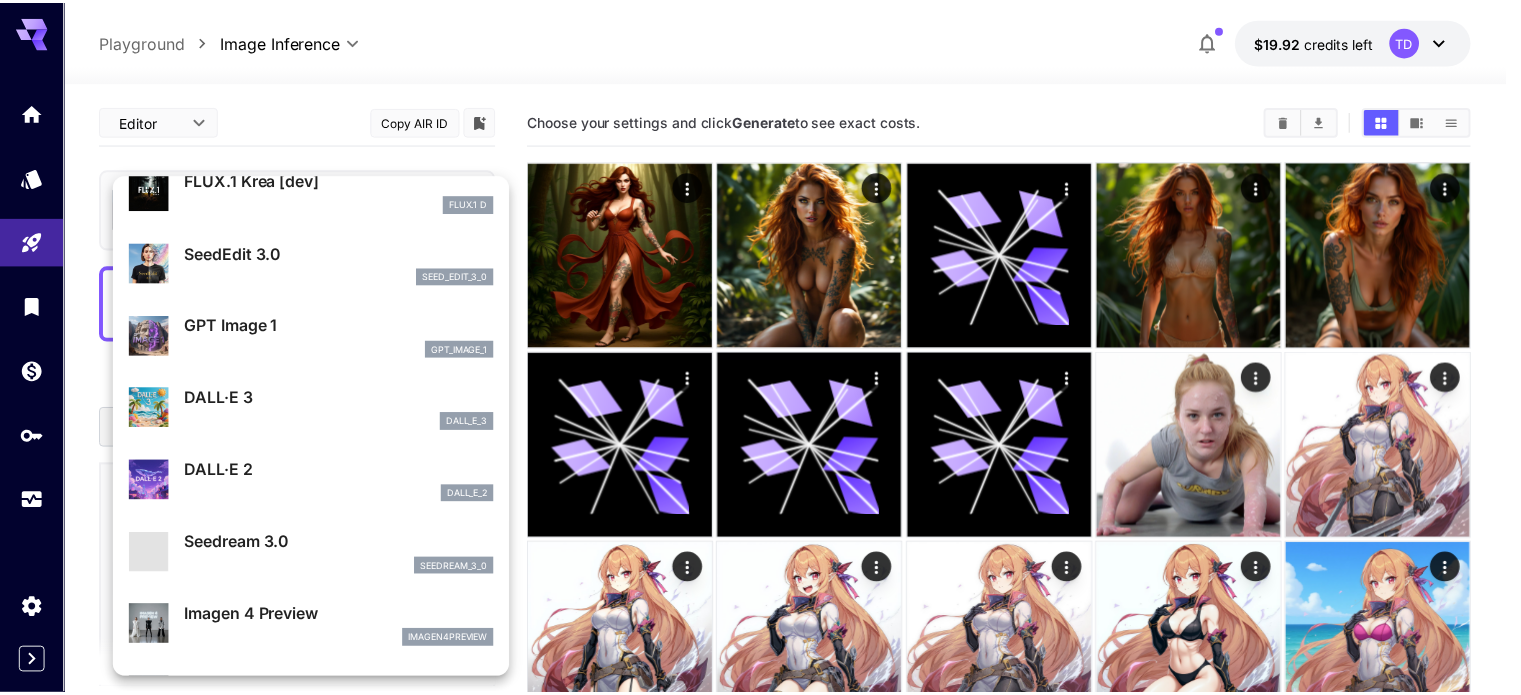 scroll, scrollTop: 0, scrollLeft: 0, axis: both 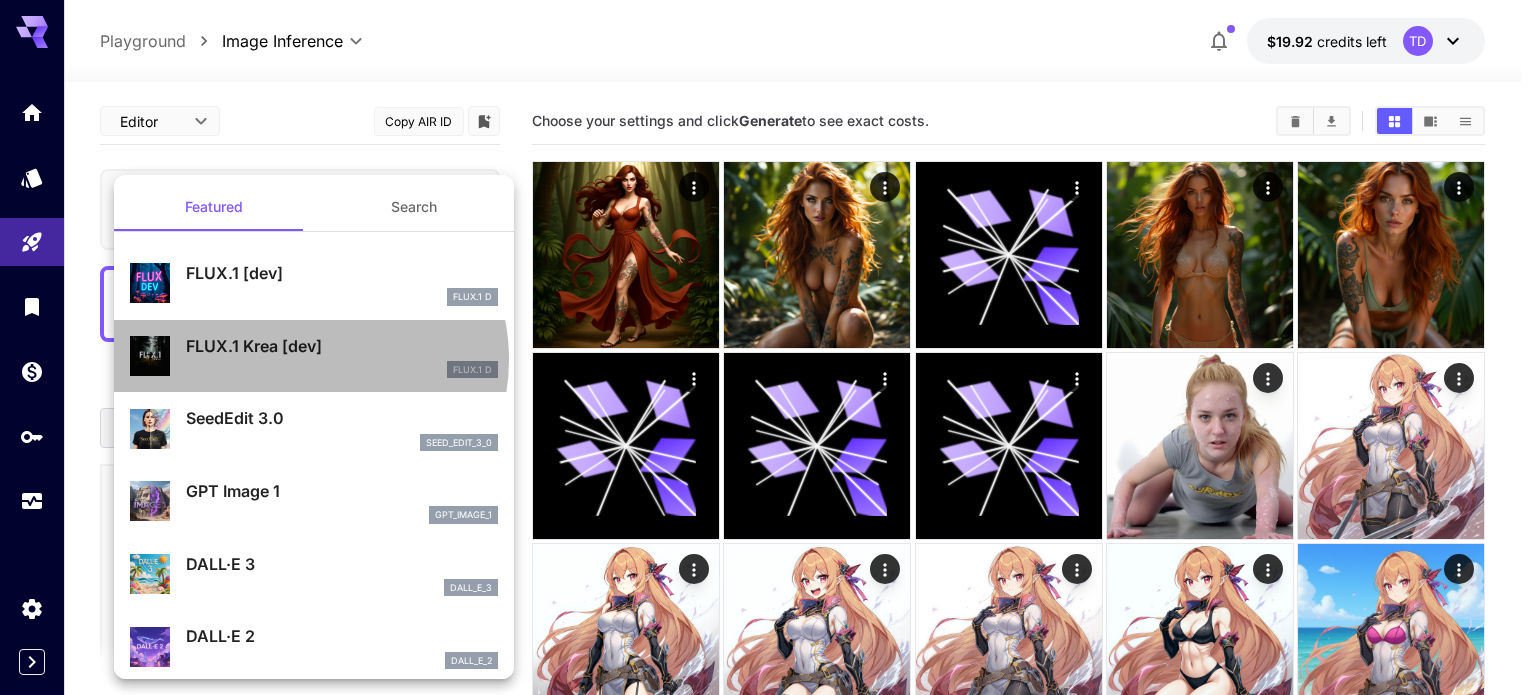click on "FLUX.1 Krea [dev] FLUX.1 D" at bounding box center (342, 356) 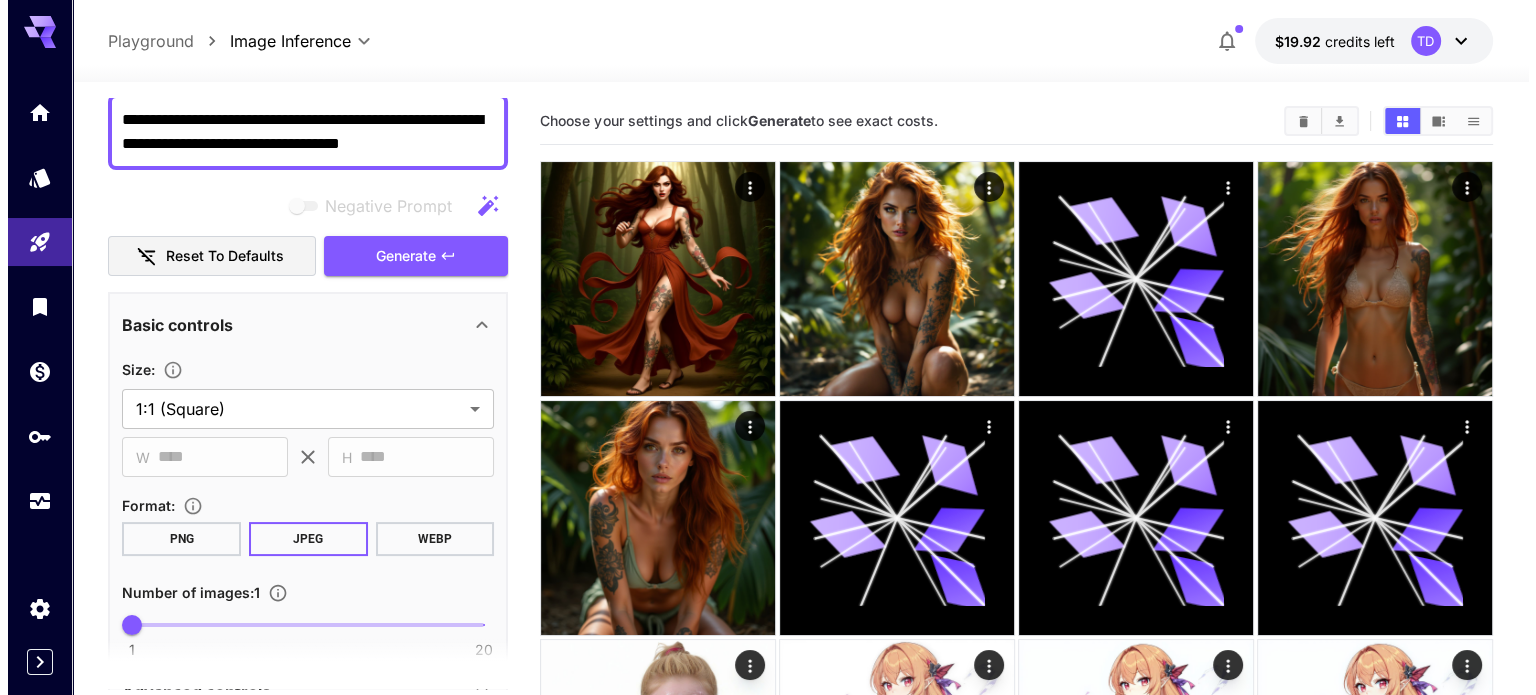 scroll, scrollTop: 0, scrollLeft: 0, axis: both 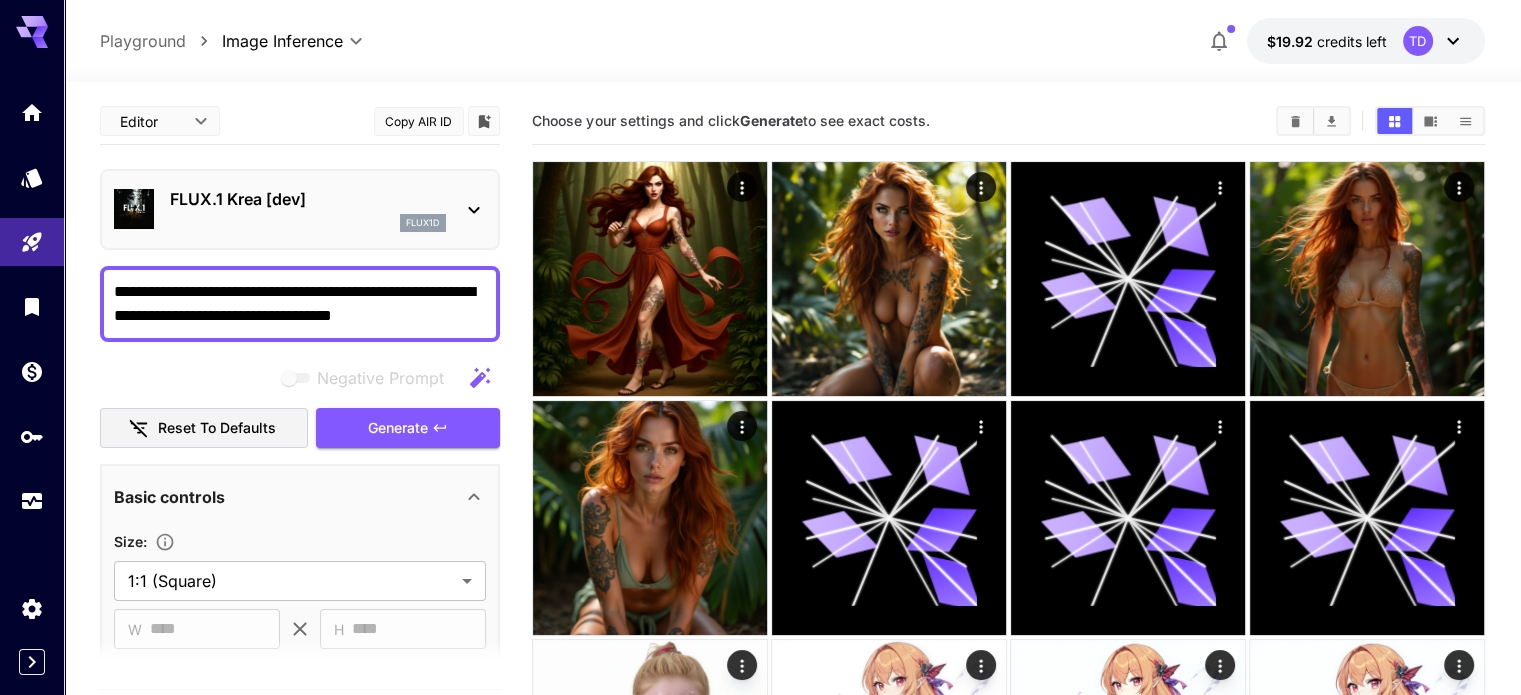click on "flux1d" at bounding box center (308, 223) 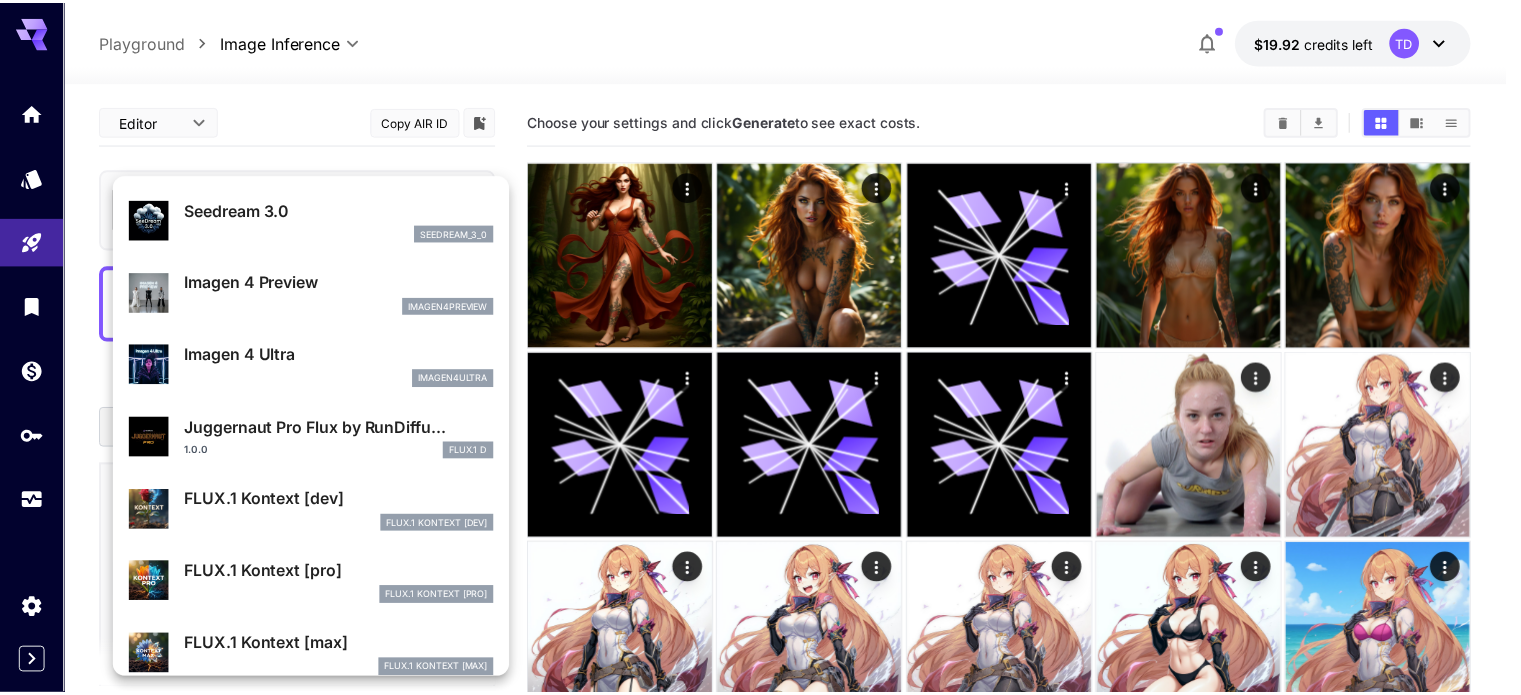 scroll, scrollTop: 669, scrollLeft: 0, axis: vertical 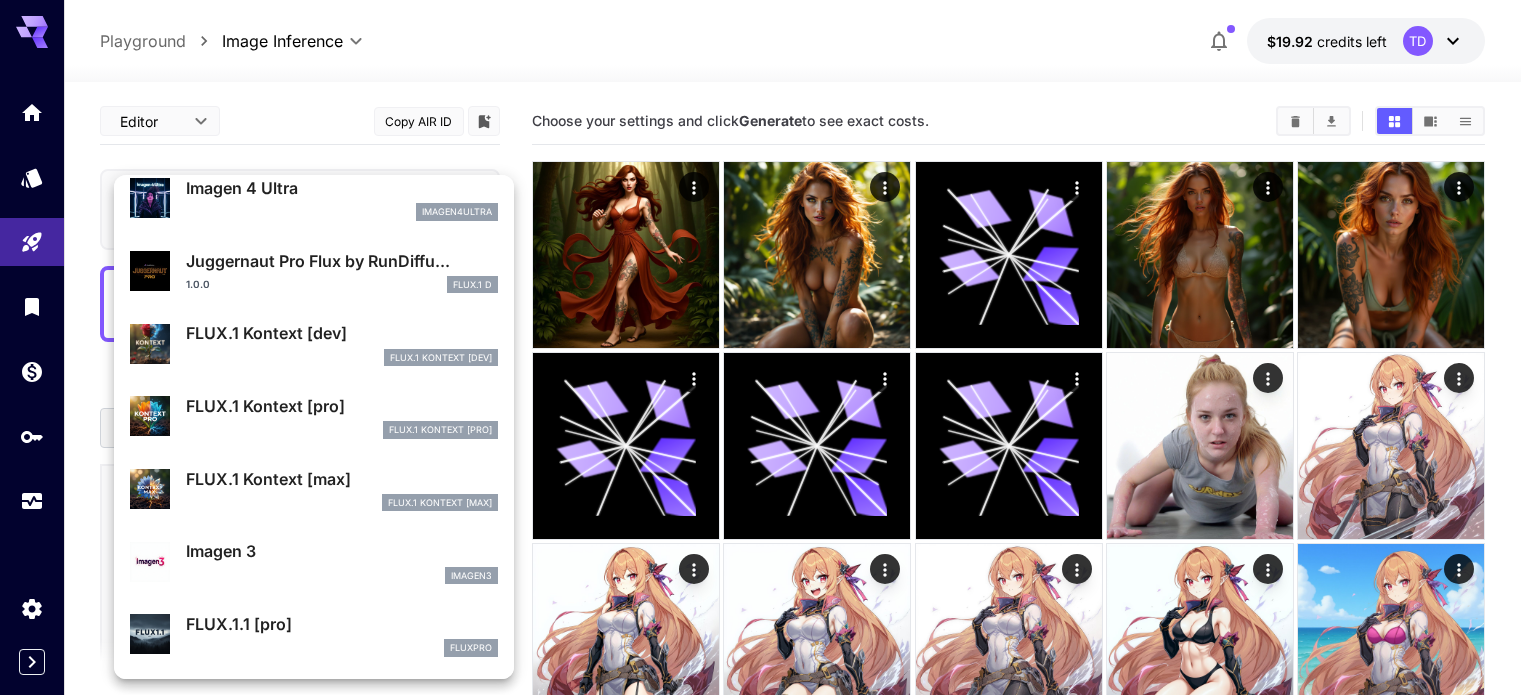 click on "FLUX.1 Kontext [dev]" at bounding box center (342, 333) 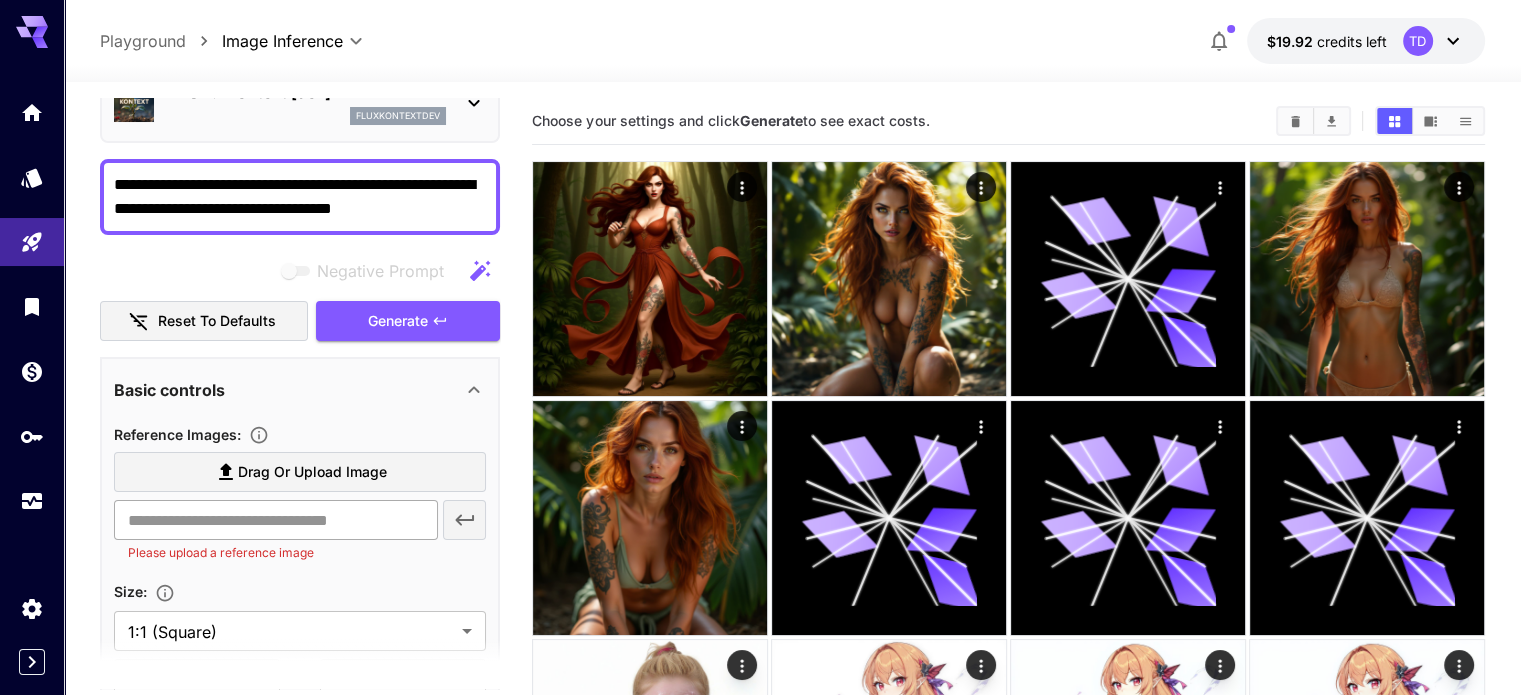 scroll, scrollTop: 166, scrollLeft: 0, axis: vertical 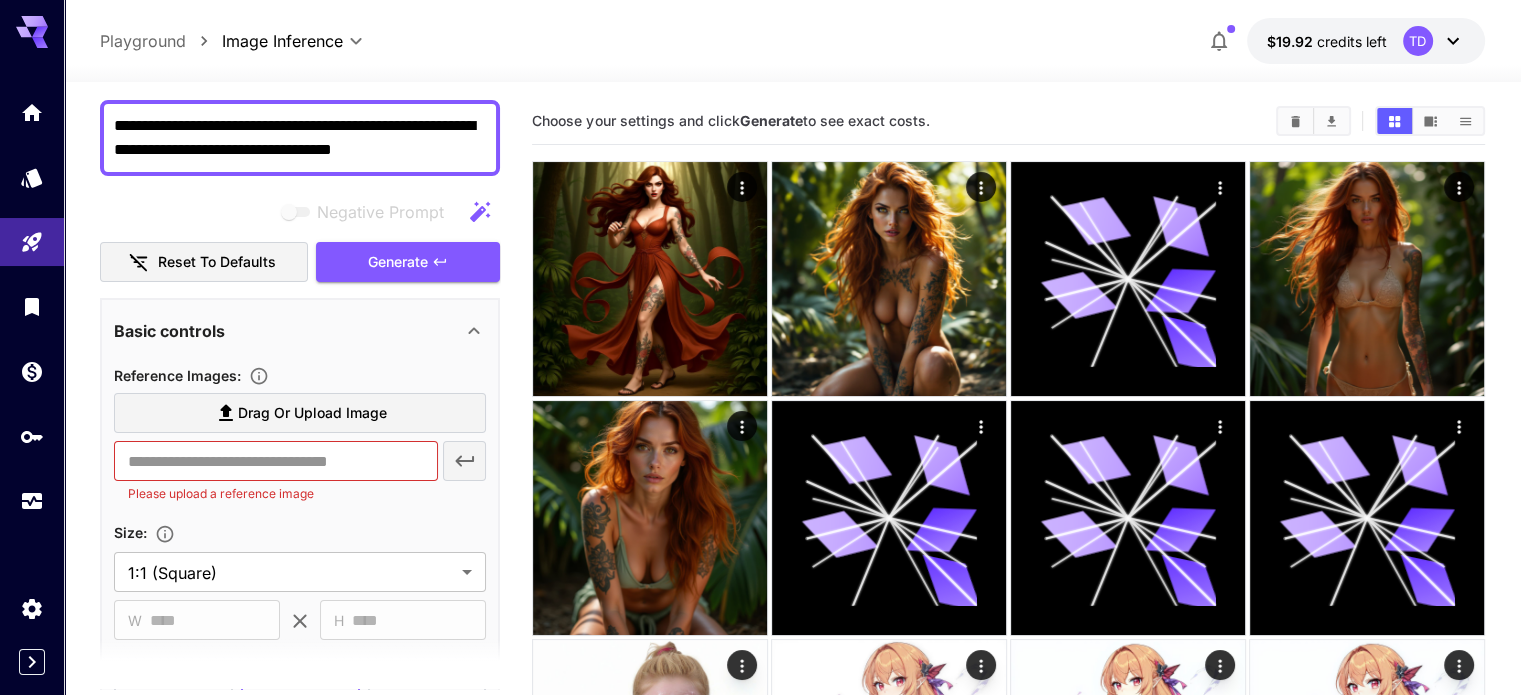 click on "Drag or upload image" at bounding box center (312, 413) 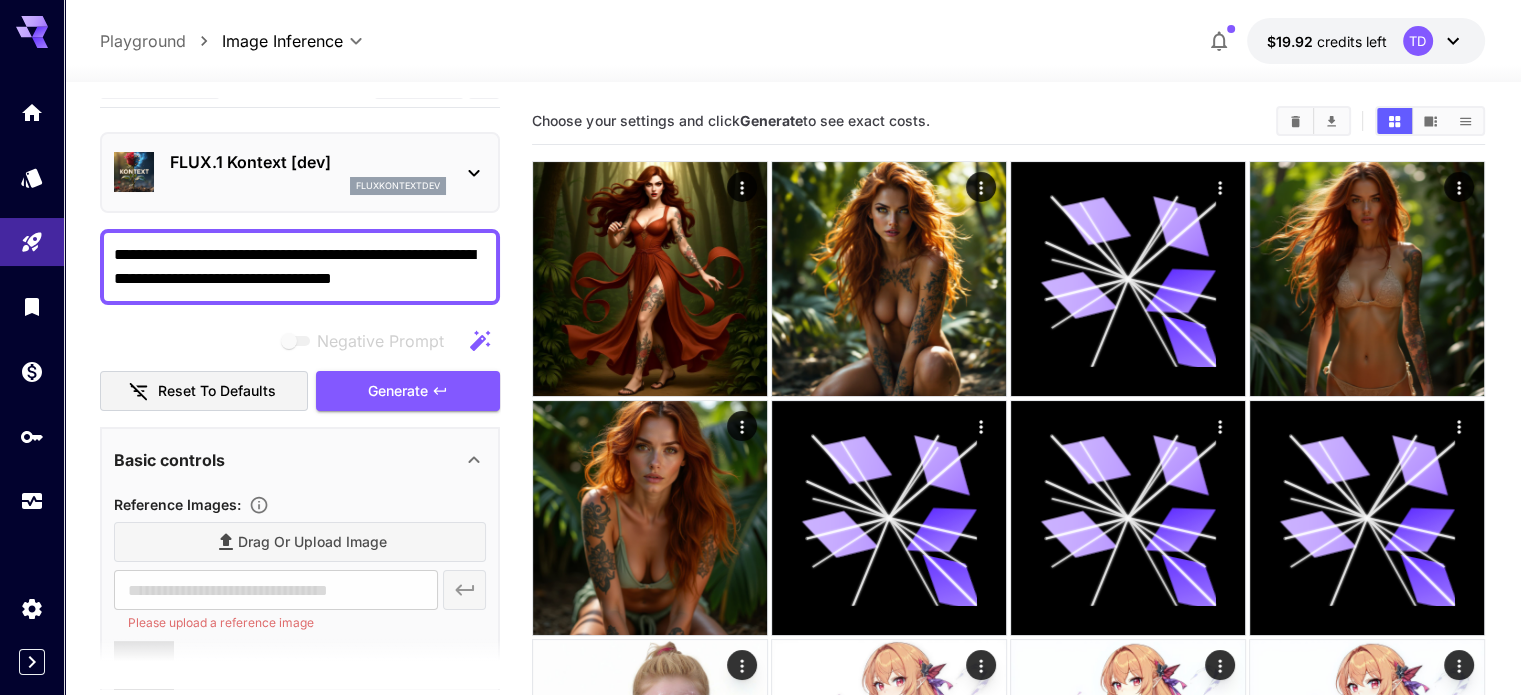 scroll, scrollTop: 0, scrollLeft: 0, axis: both 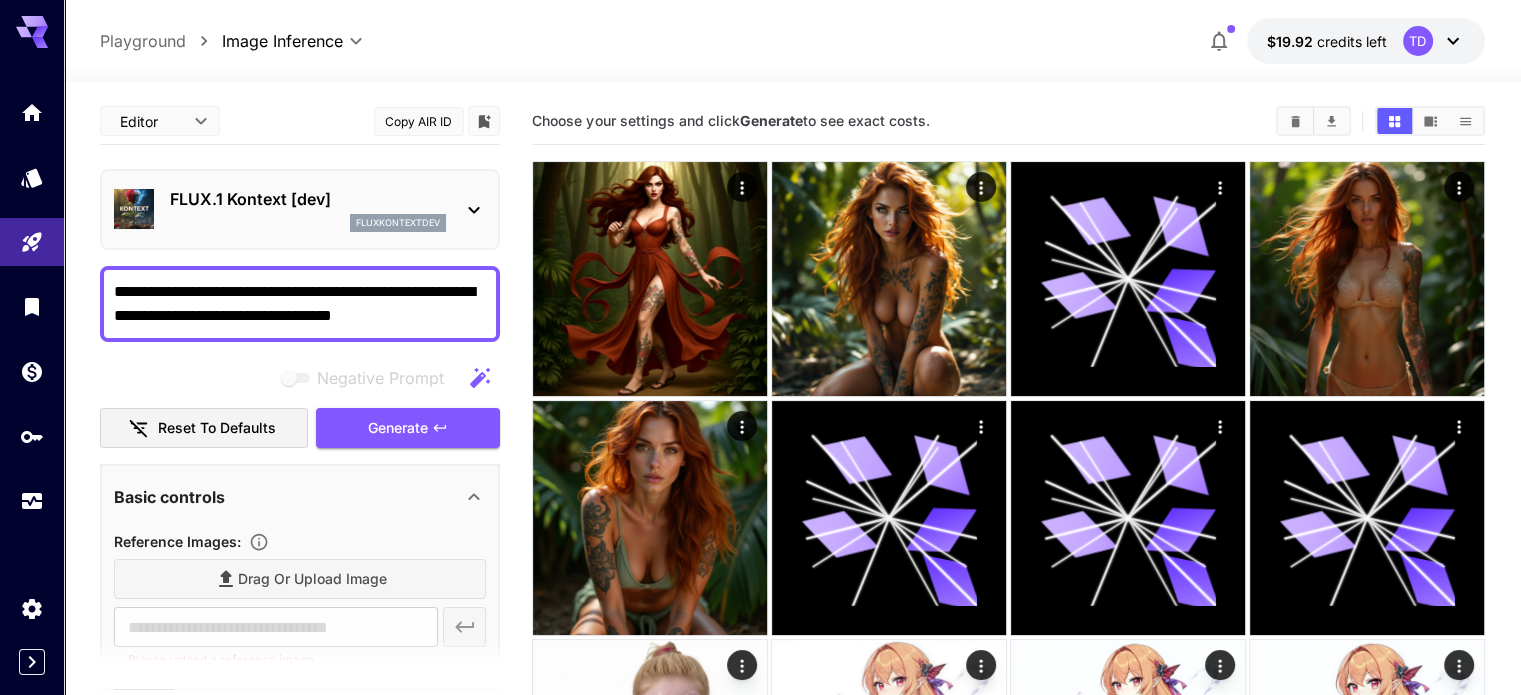 type on "**********" 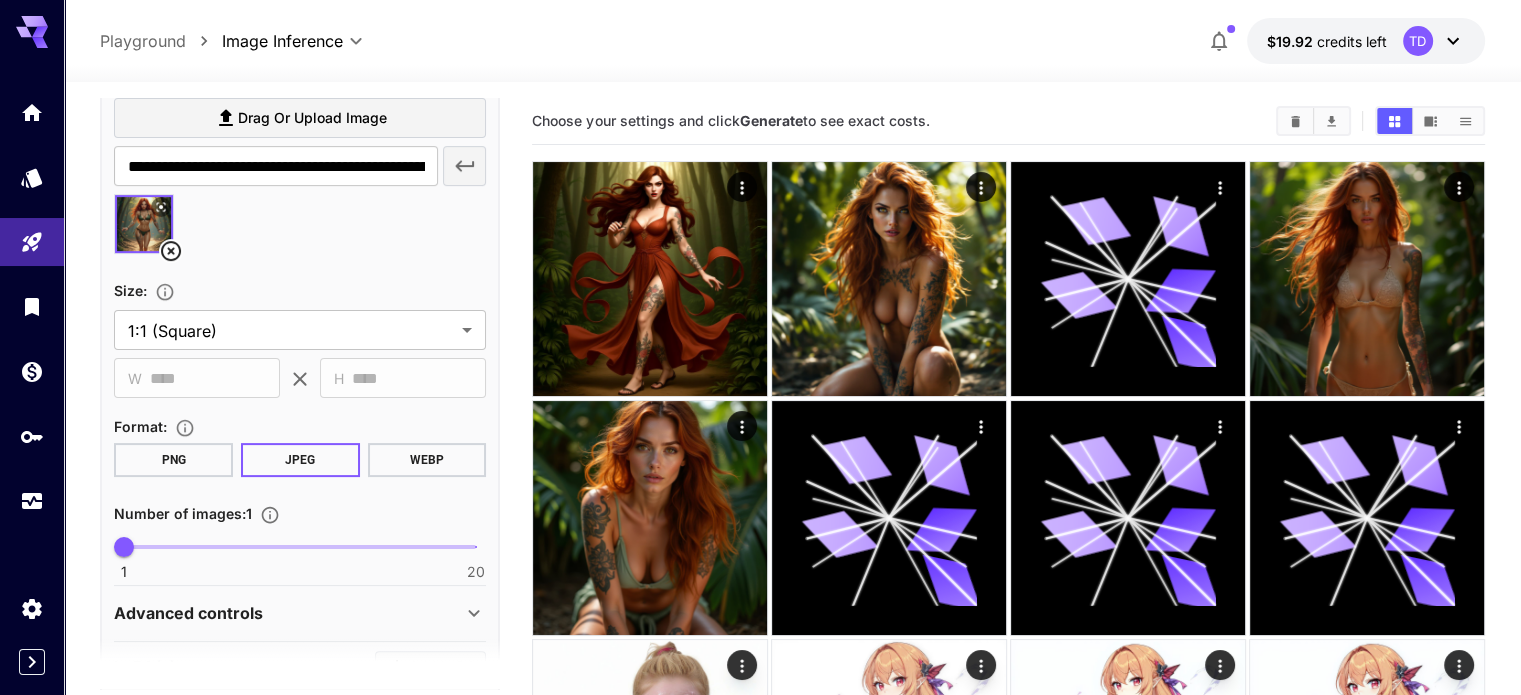 scroll, scrollTop: 500, scrollLeft: 0, axis: vertical 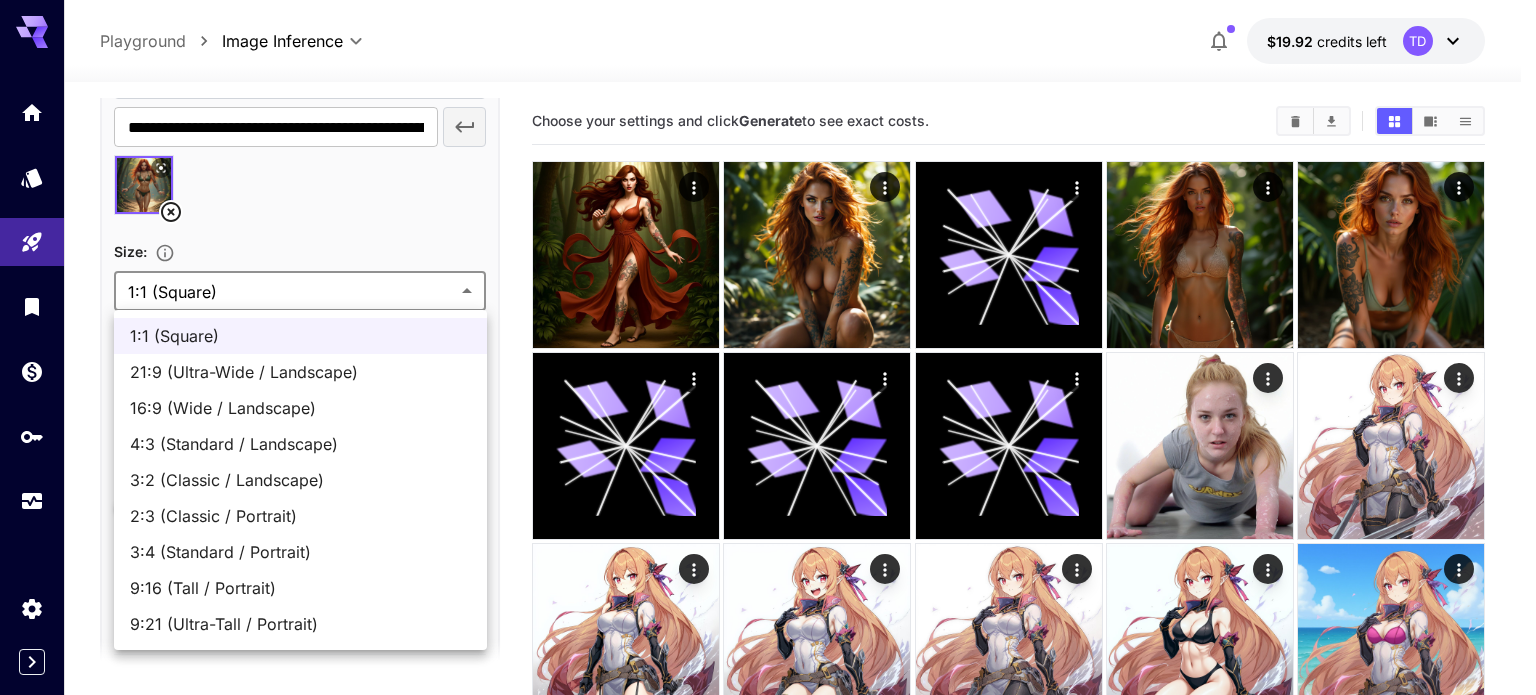 click on "**********" at bounding box center (768, 426) 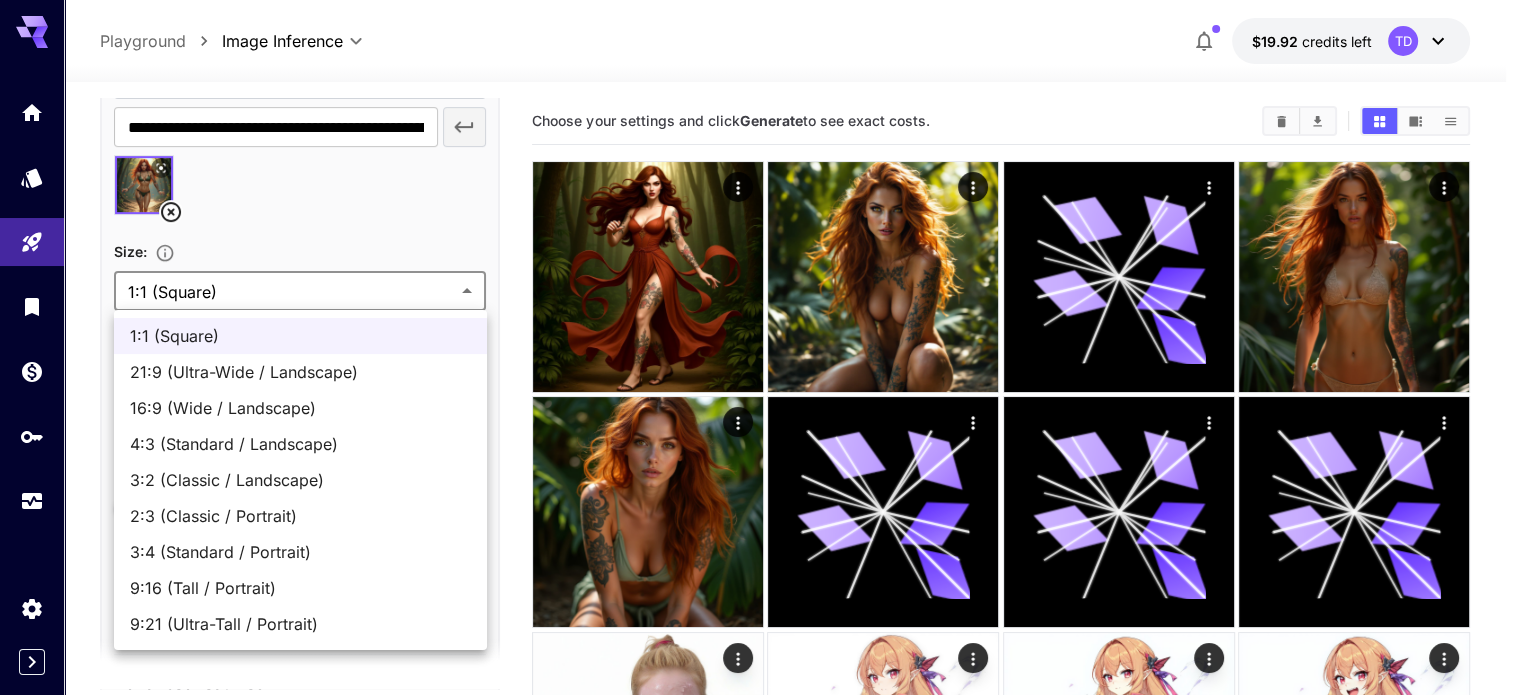 click on "**********" at bounding box center [760, 581] 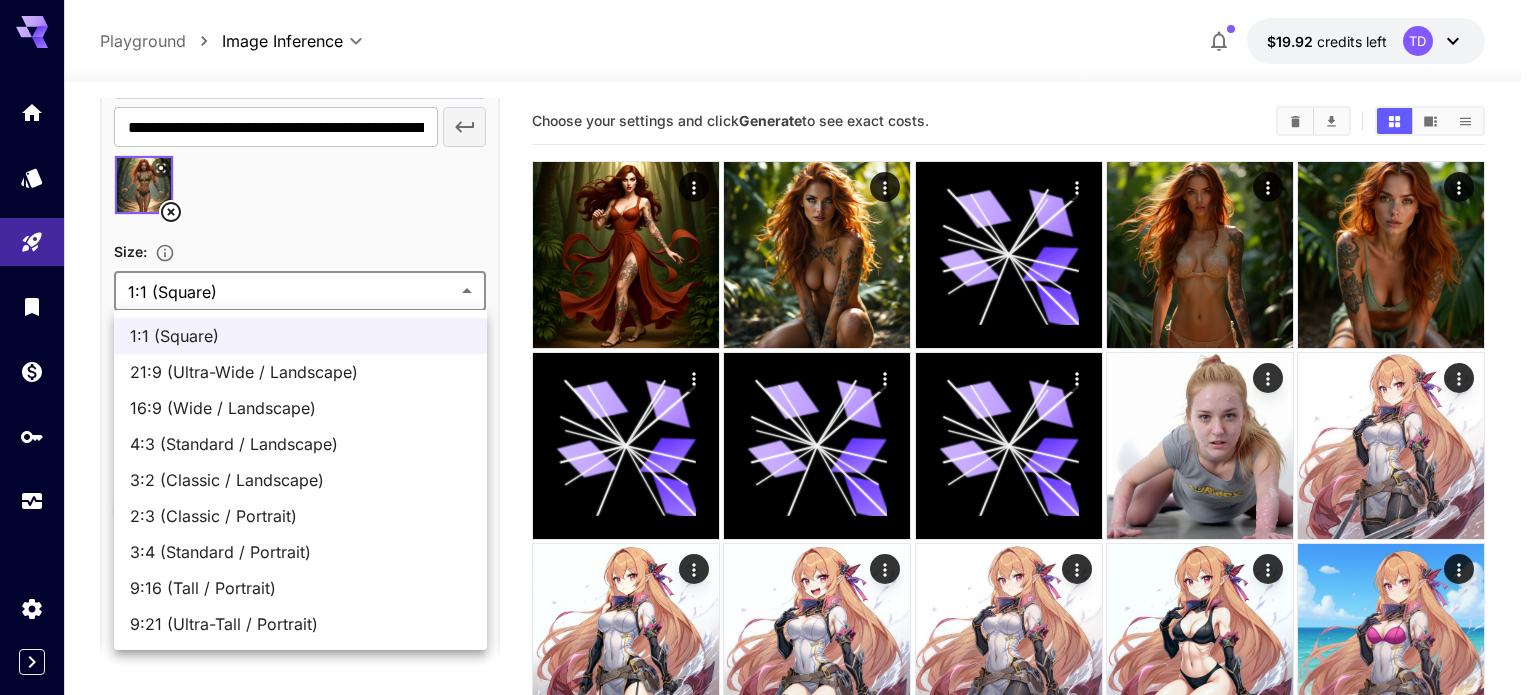 click at bounding box center [768, 347] 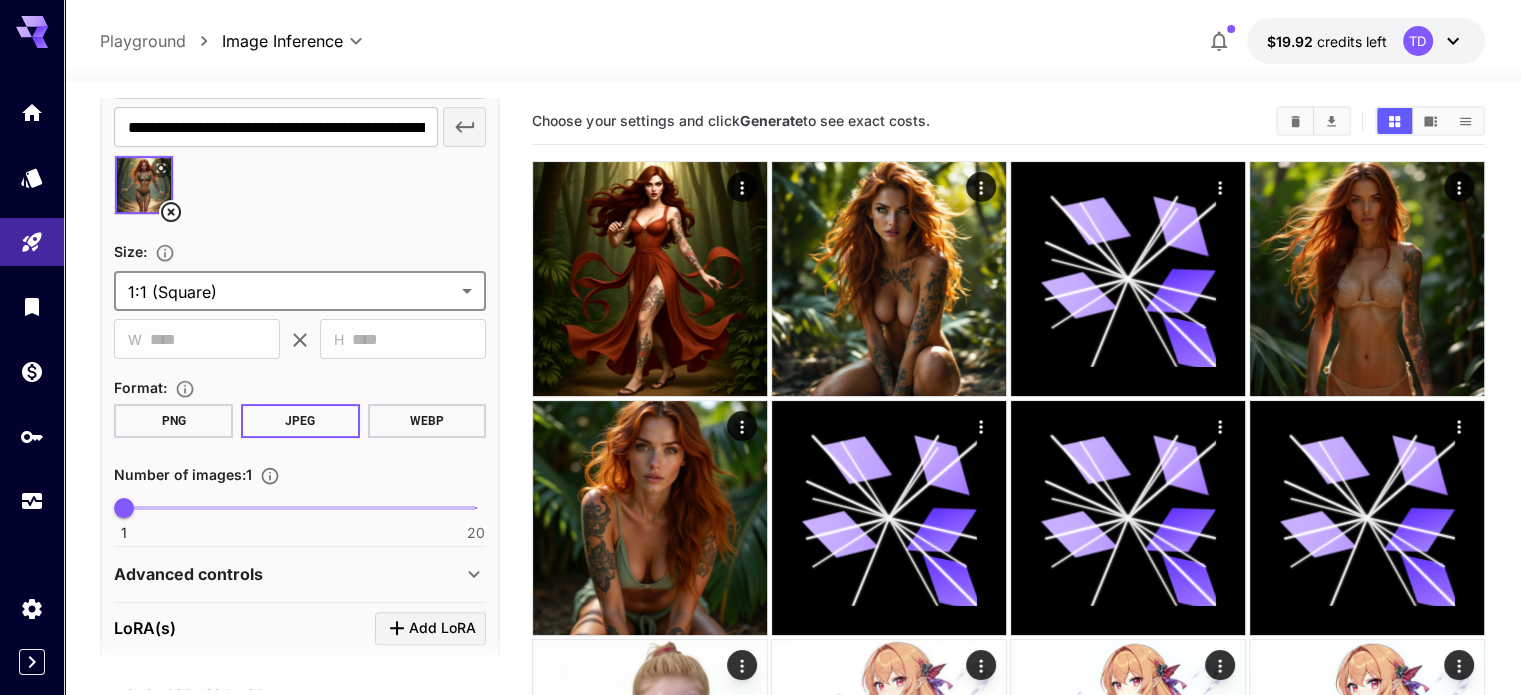 click on "**********" at bounding box center (760, 586) 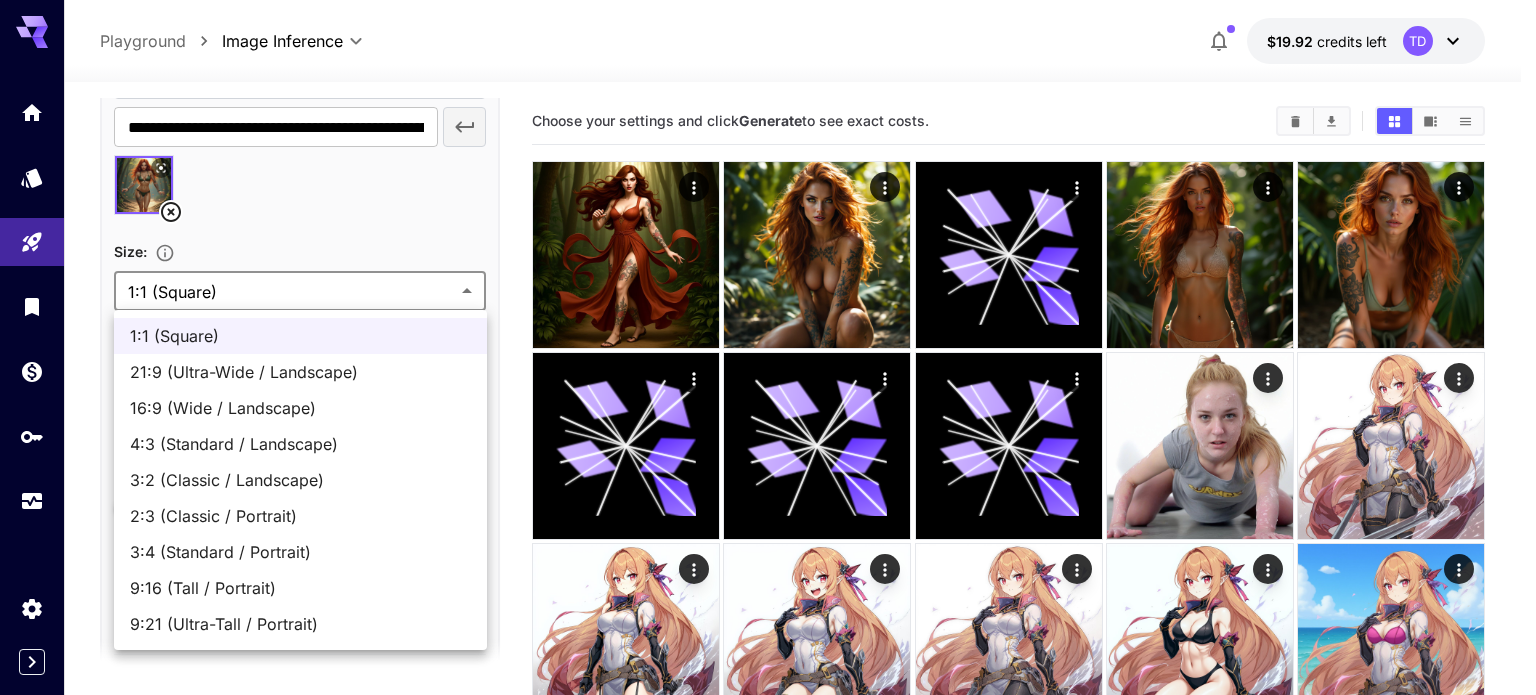 click at bounding box center [768, 347] 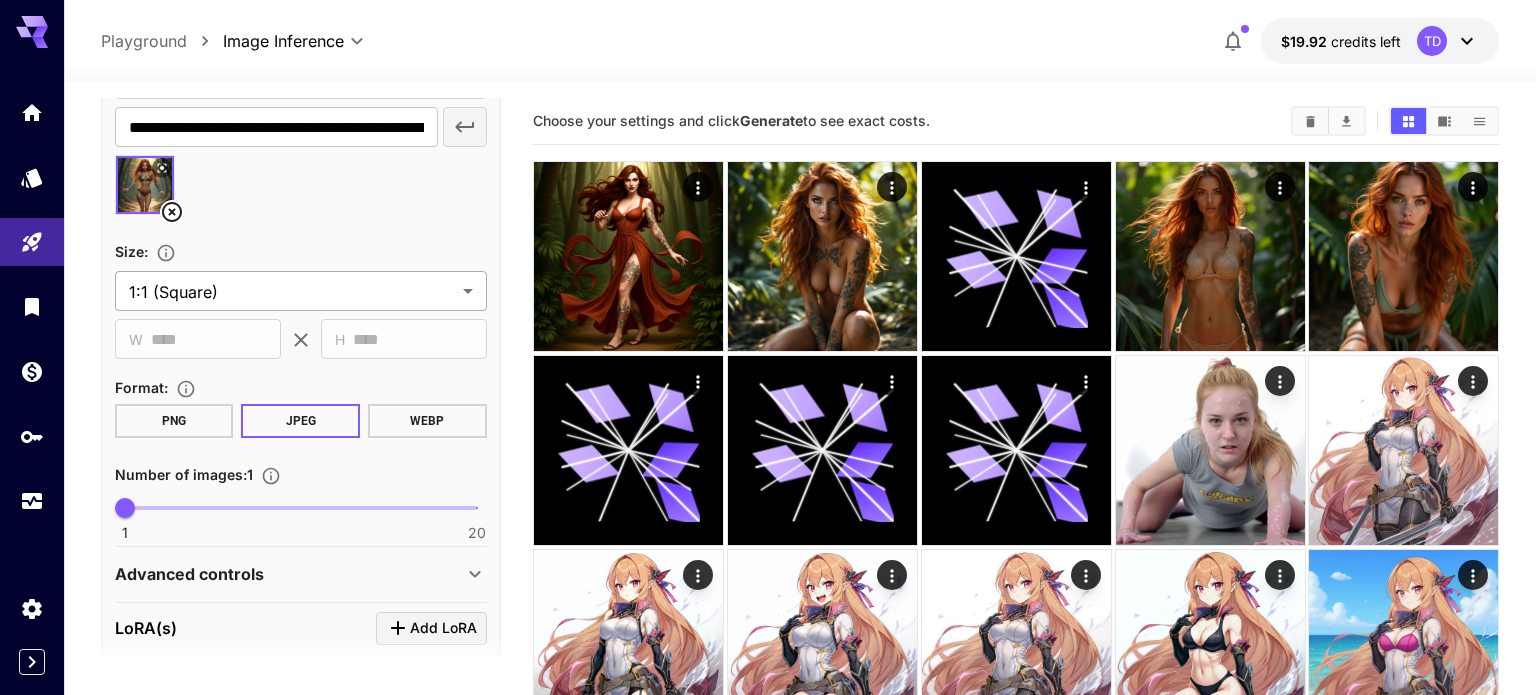 click on "**********" at bounding box center (768, 426) 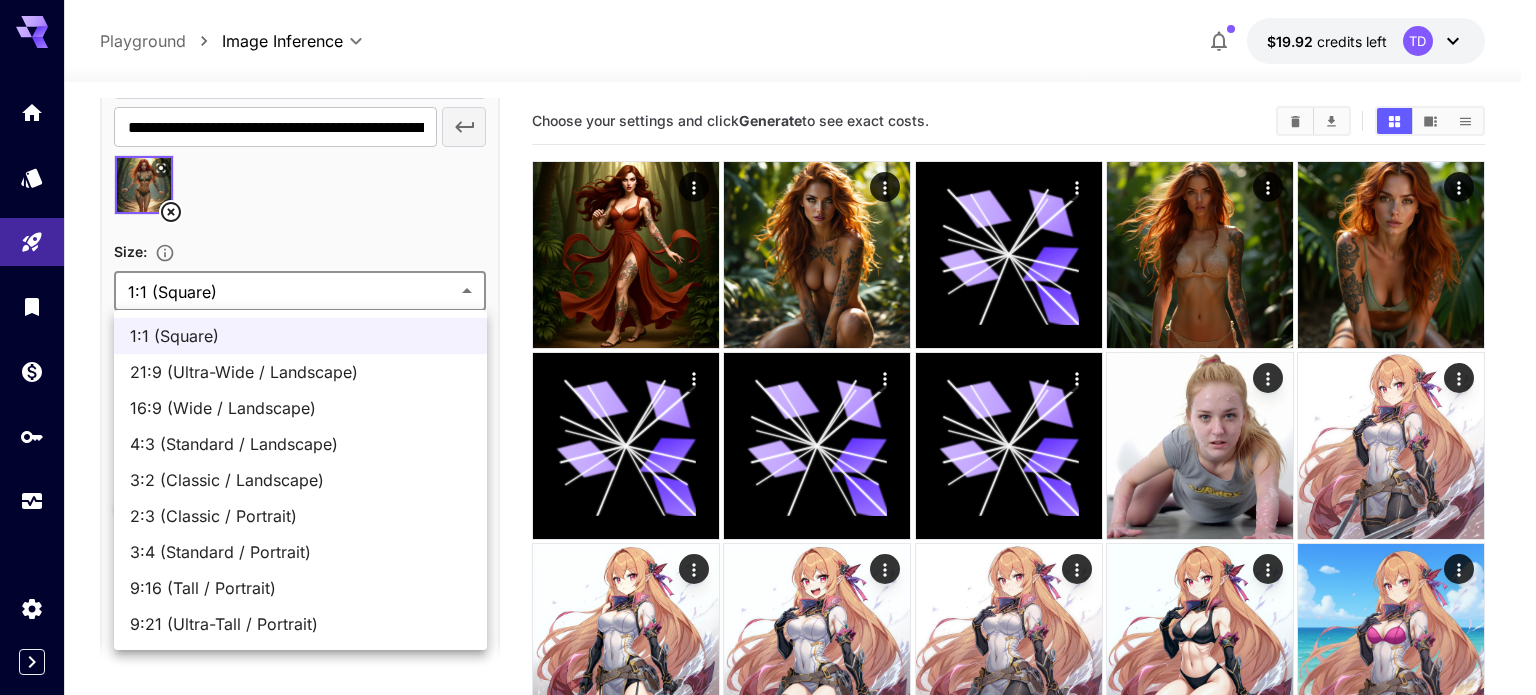 click at bounding box center (768, 347) 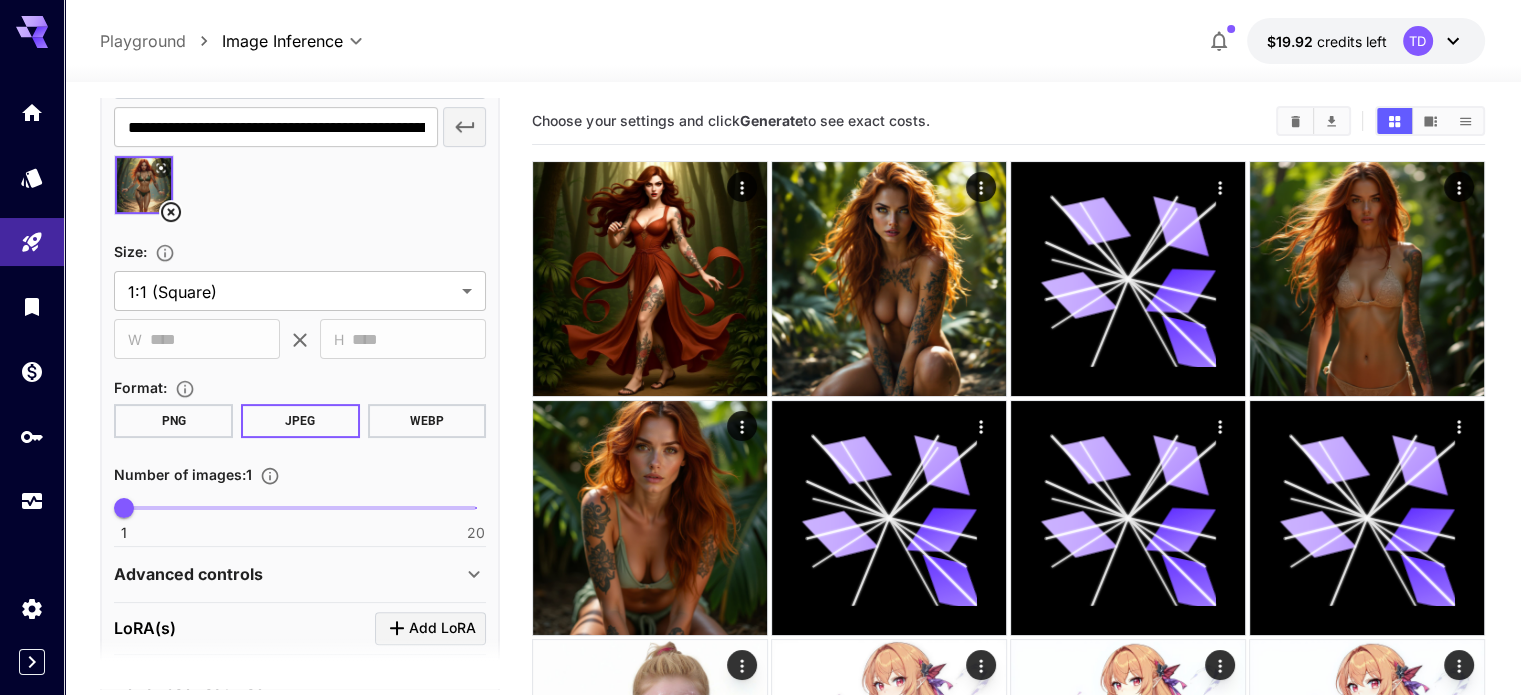 click on "Advanced controls" at bounding box center [300, 574] 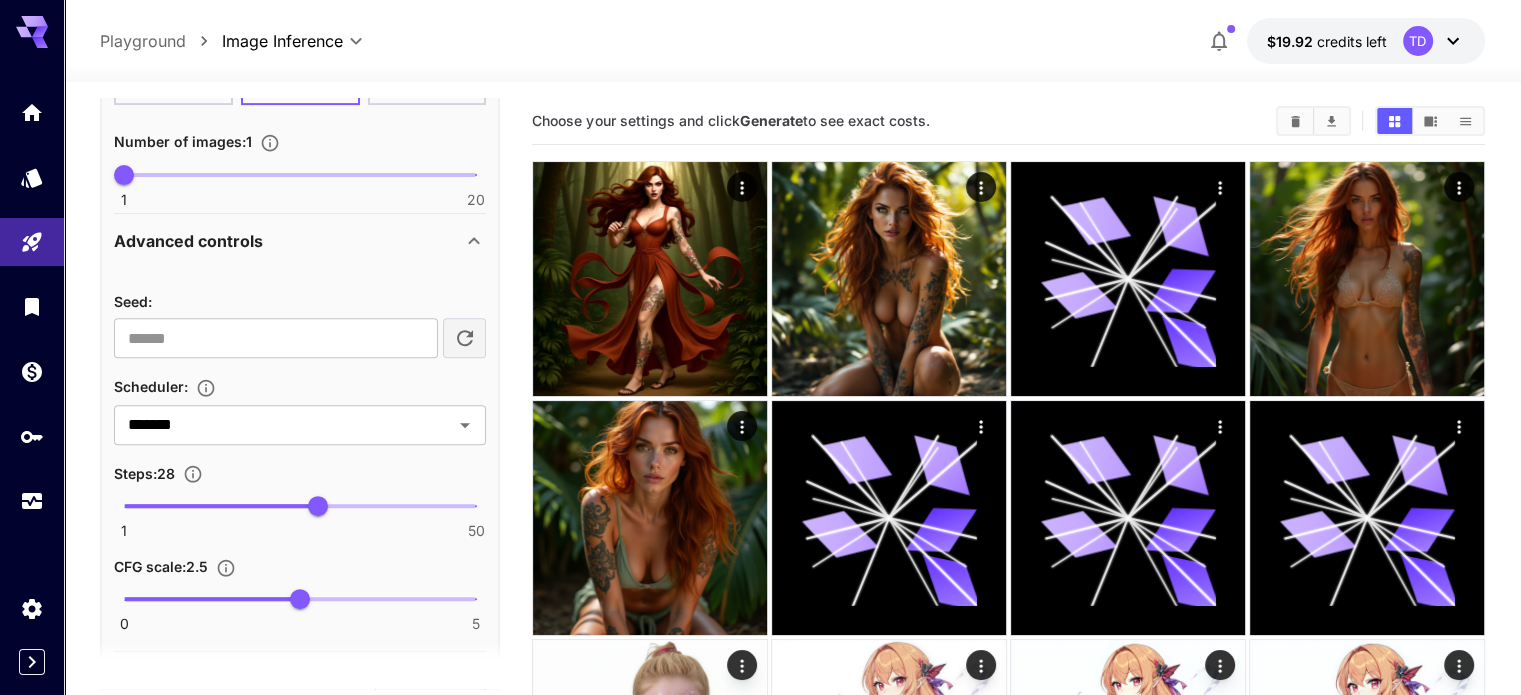 scroll, scrollTop: 1000, scrollLeft: 0, axis: vertical 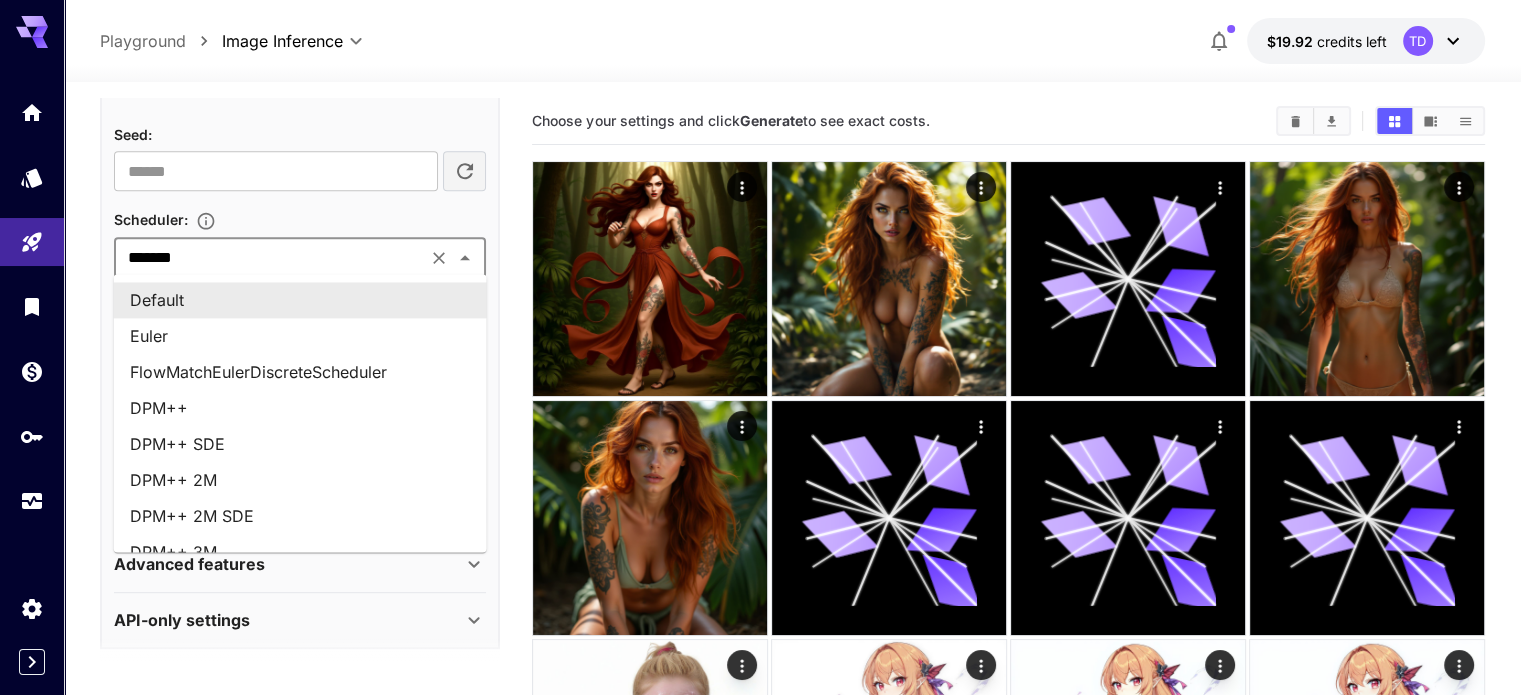 click on "*******" at bounding box center [270, 258] 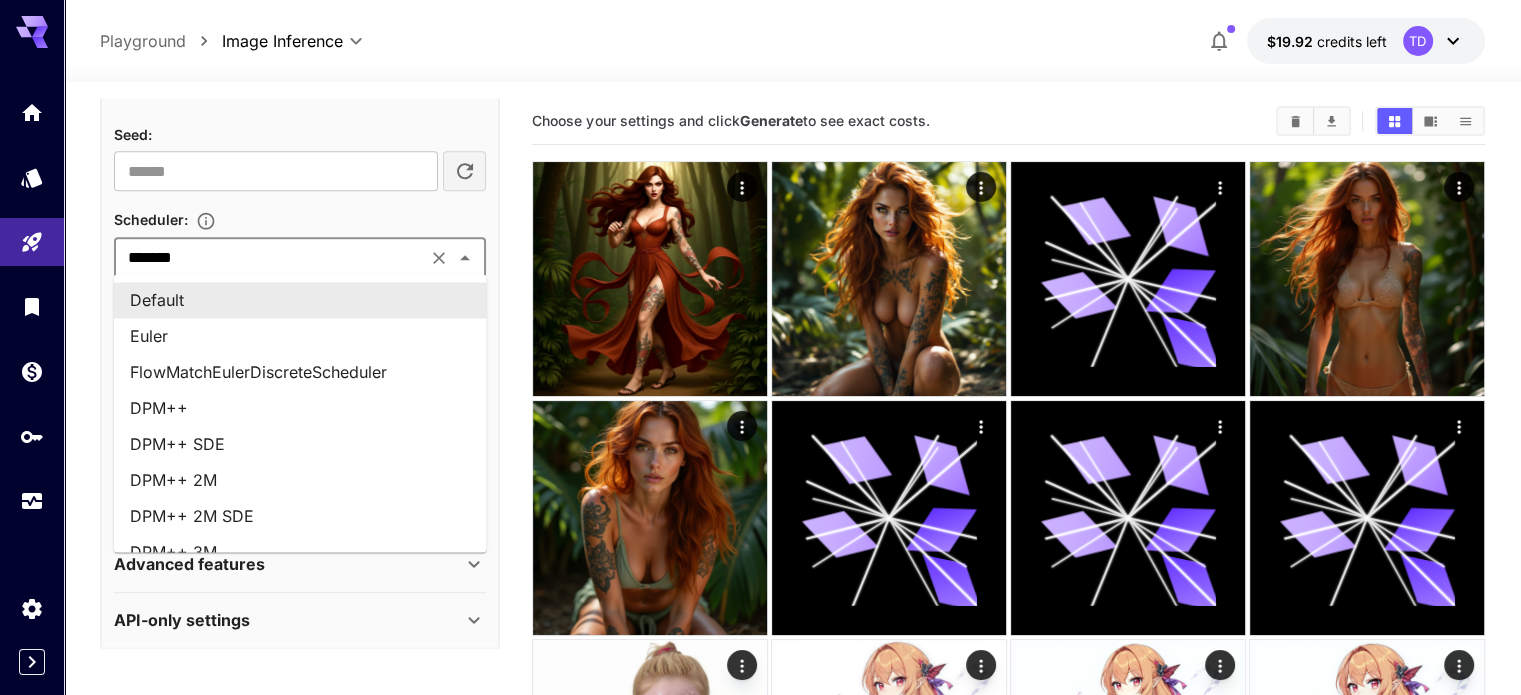 click on "Scheduler :" at bounding box center [300, 219] 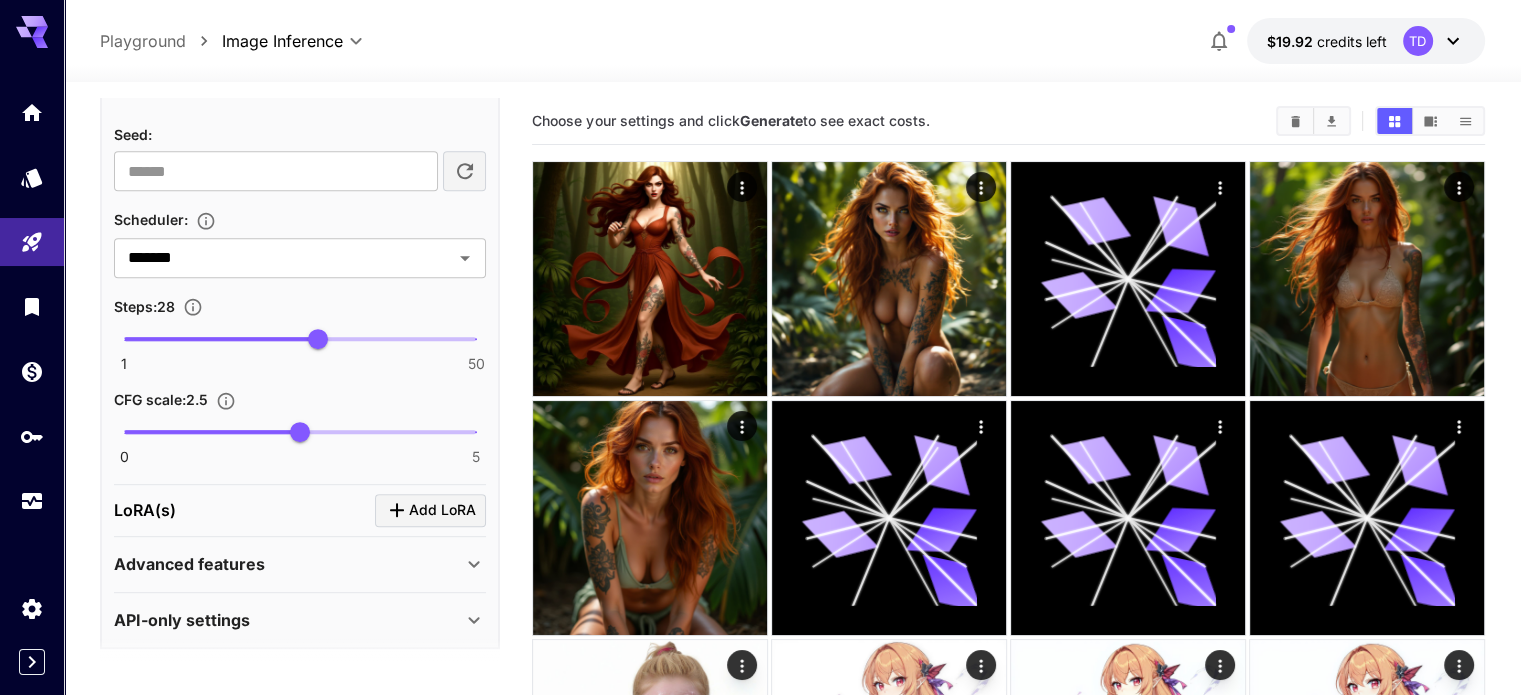 scroll, scrollTop: 1004, scrollLeft: 0, axis: vertical 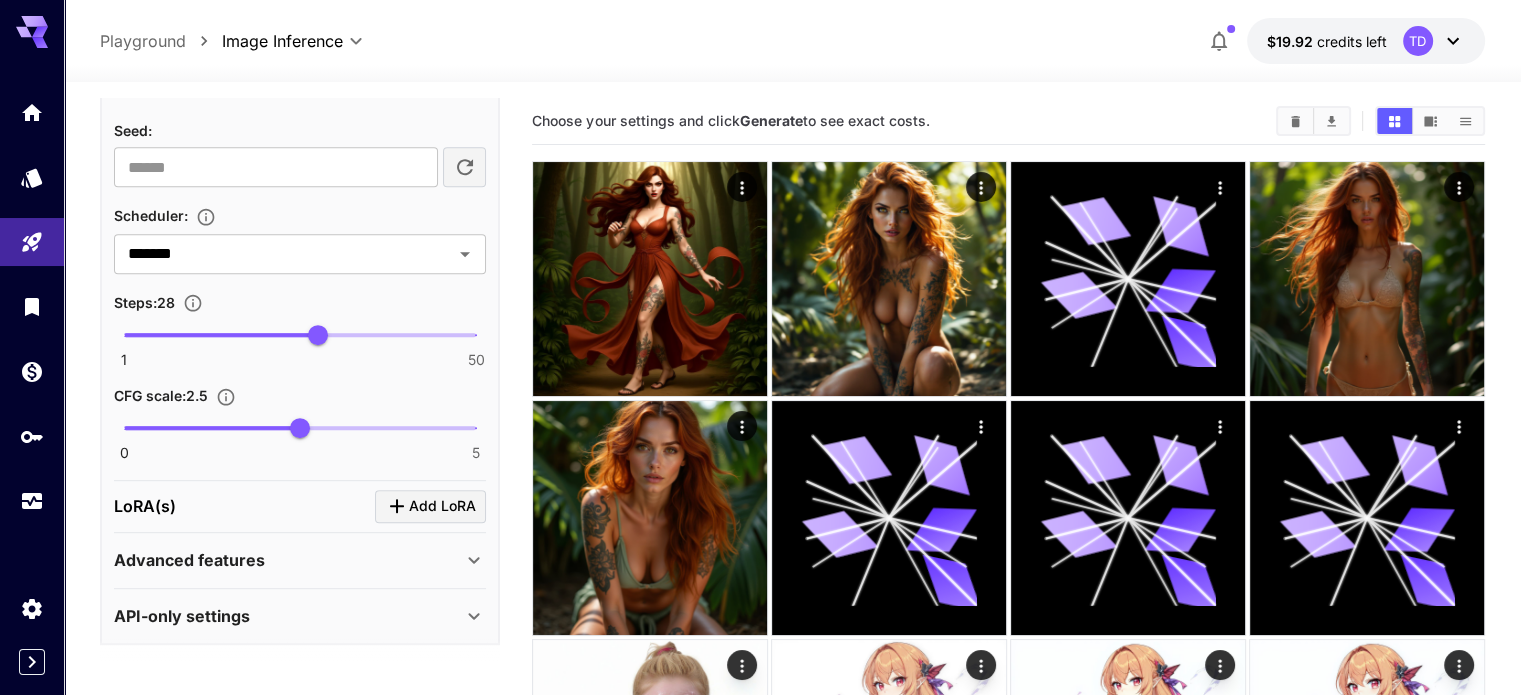click on "Advanced features" at bounding box center [189, 560] 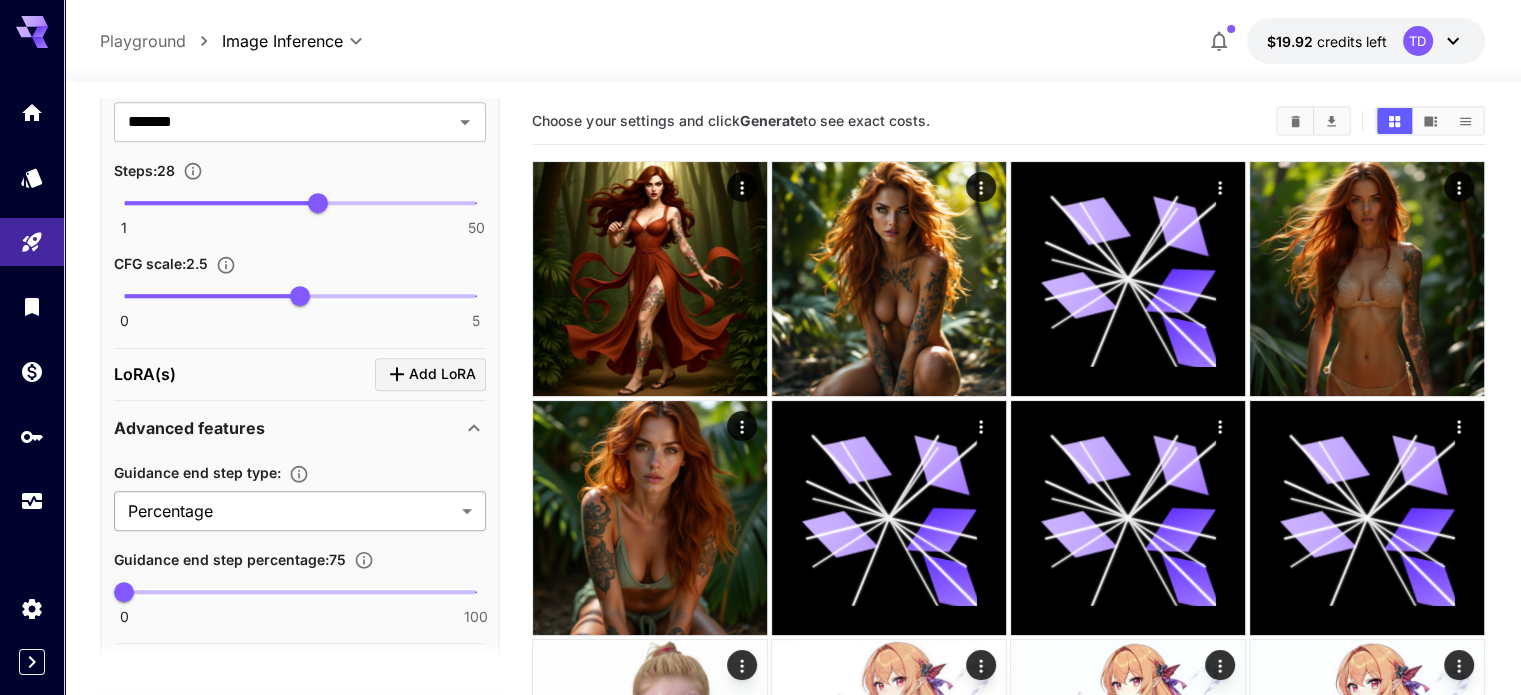 scroll, scrollTop: 1191, scrollLeft: 0, axis: vertical 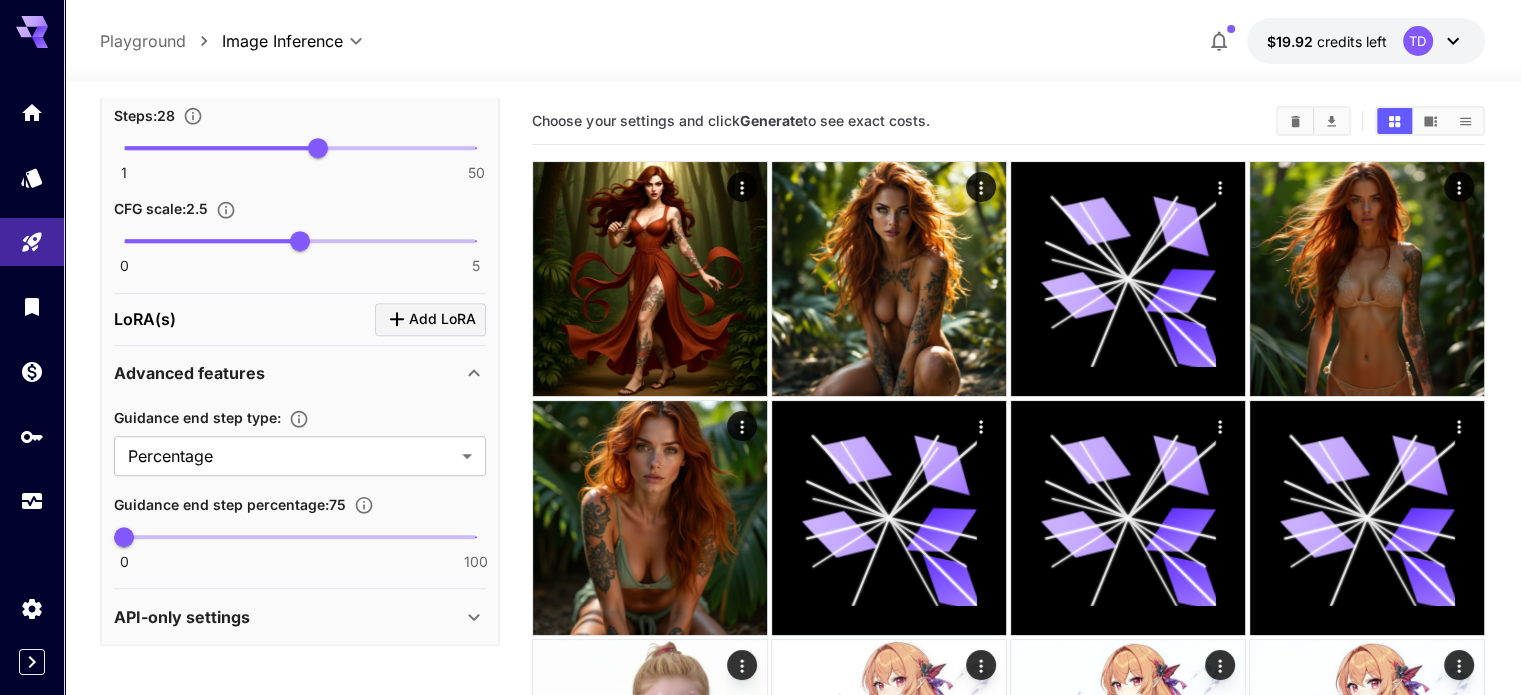 click on "API-only settings" at bounding box center [288, 617] 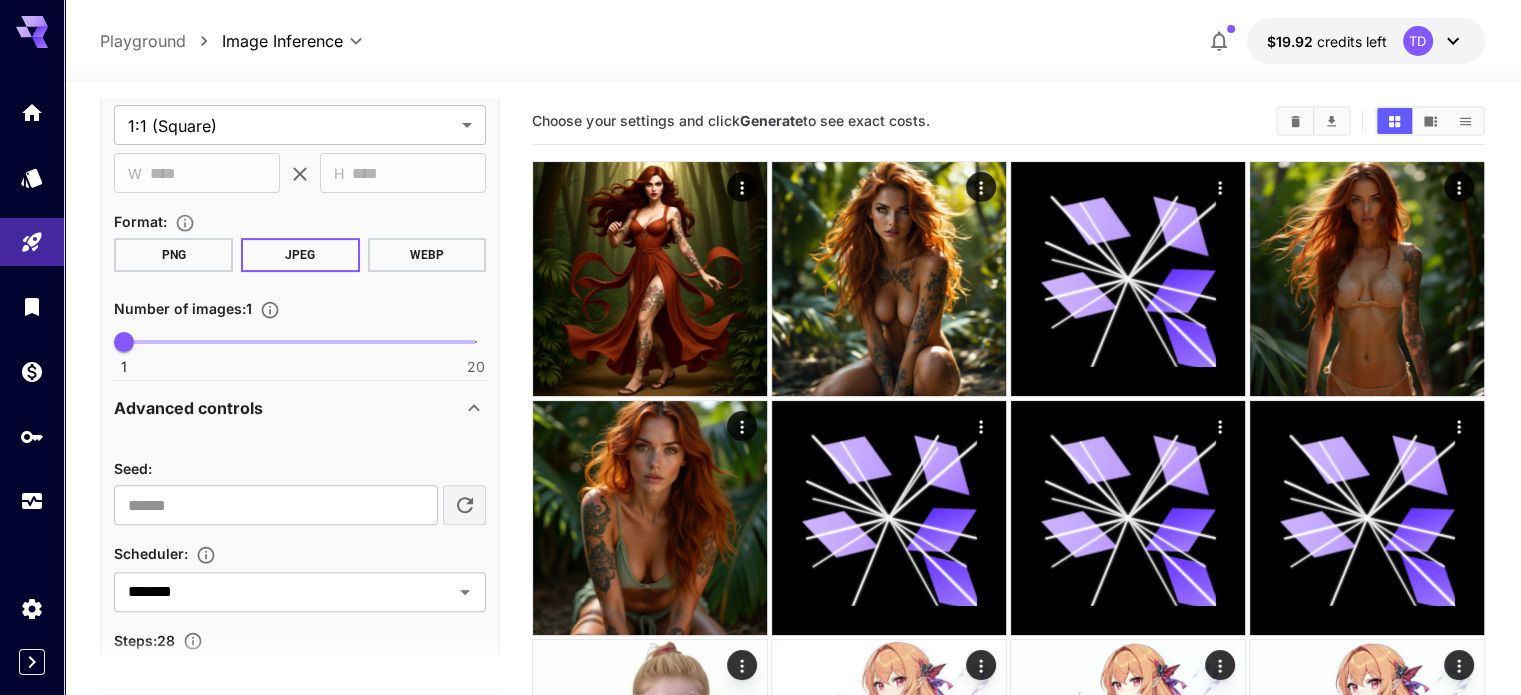 scroll, scrollTop: 0, scrollLeft: 0, axis: both 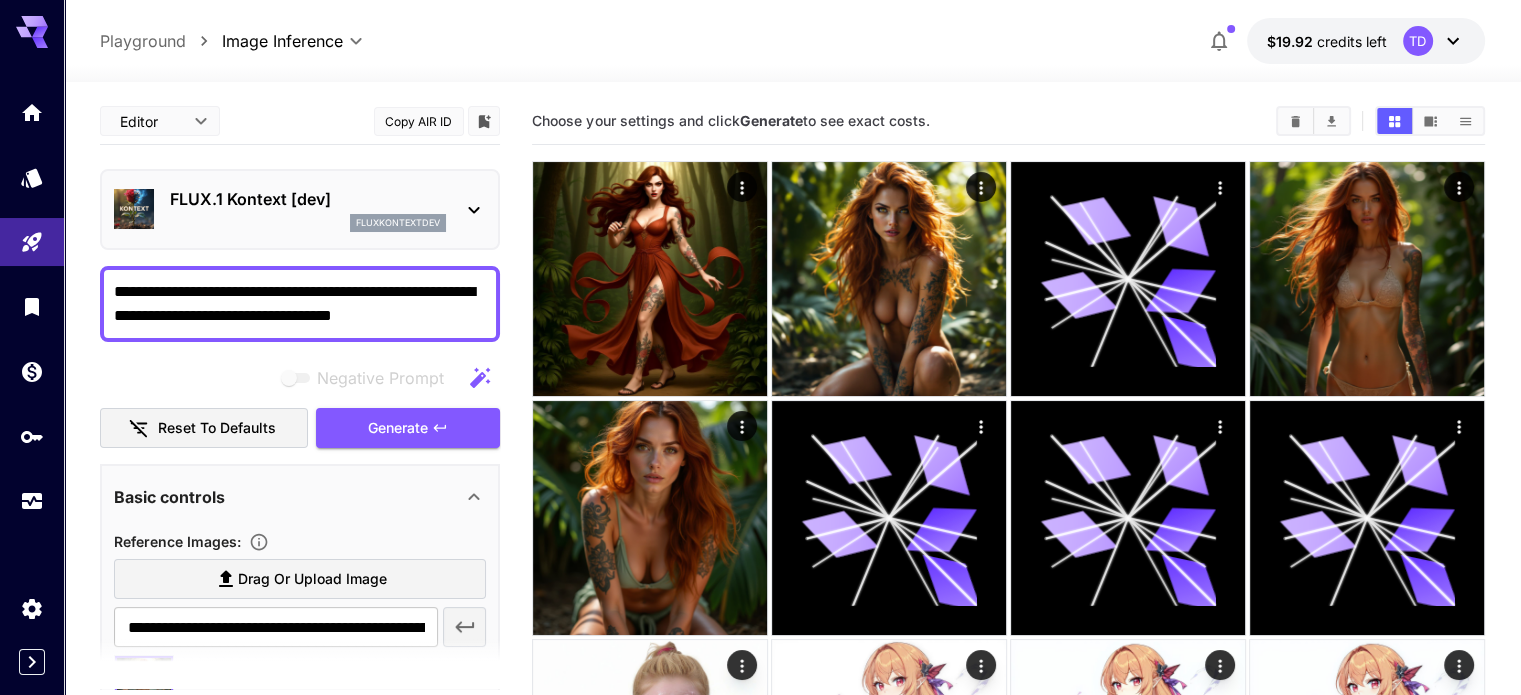 click on "**********" at bounding box center (300, 304) 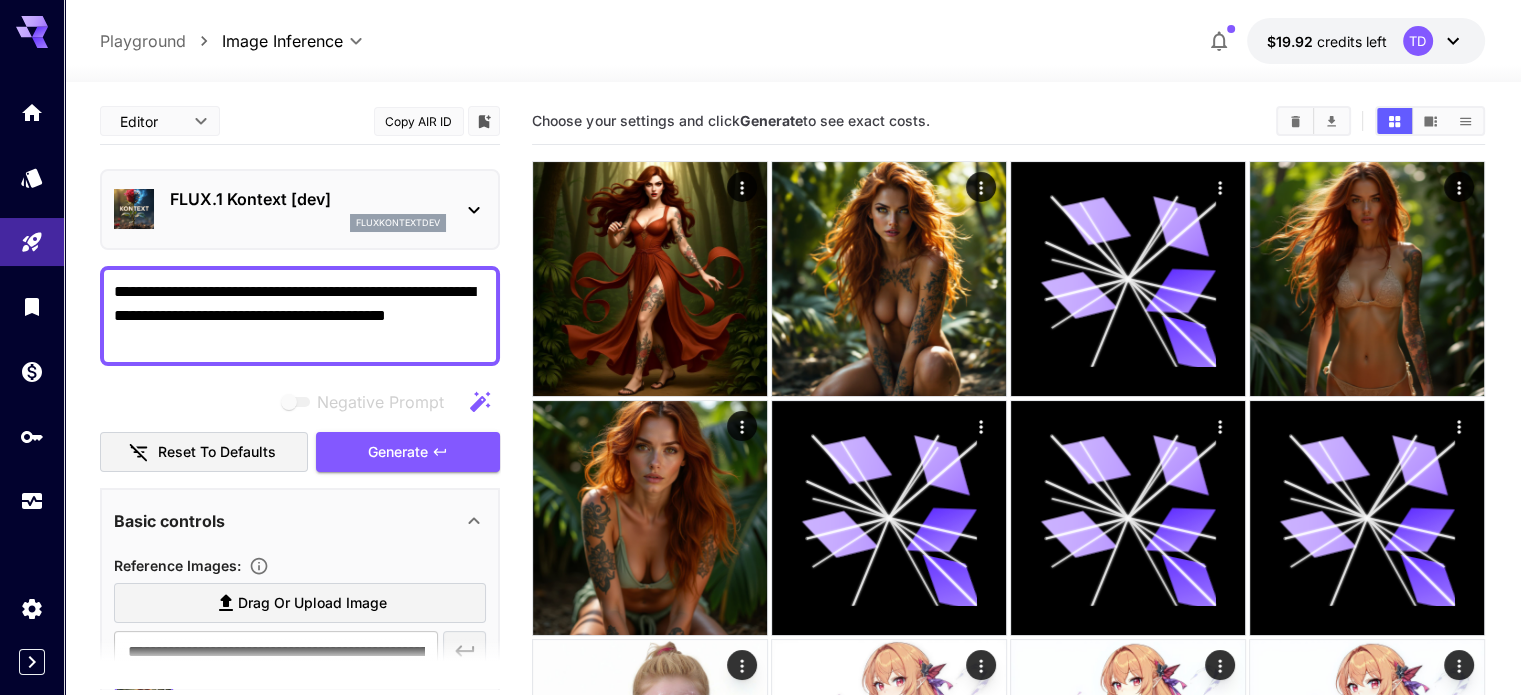 click on "**********" at bounding box center (300, 316) 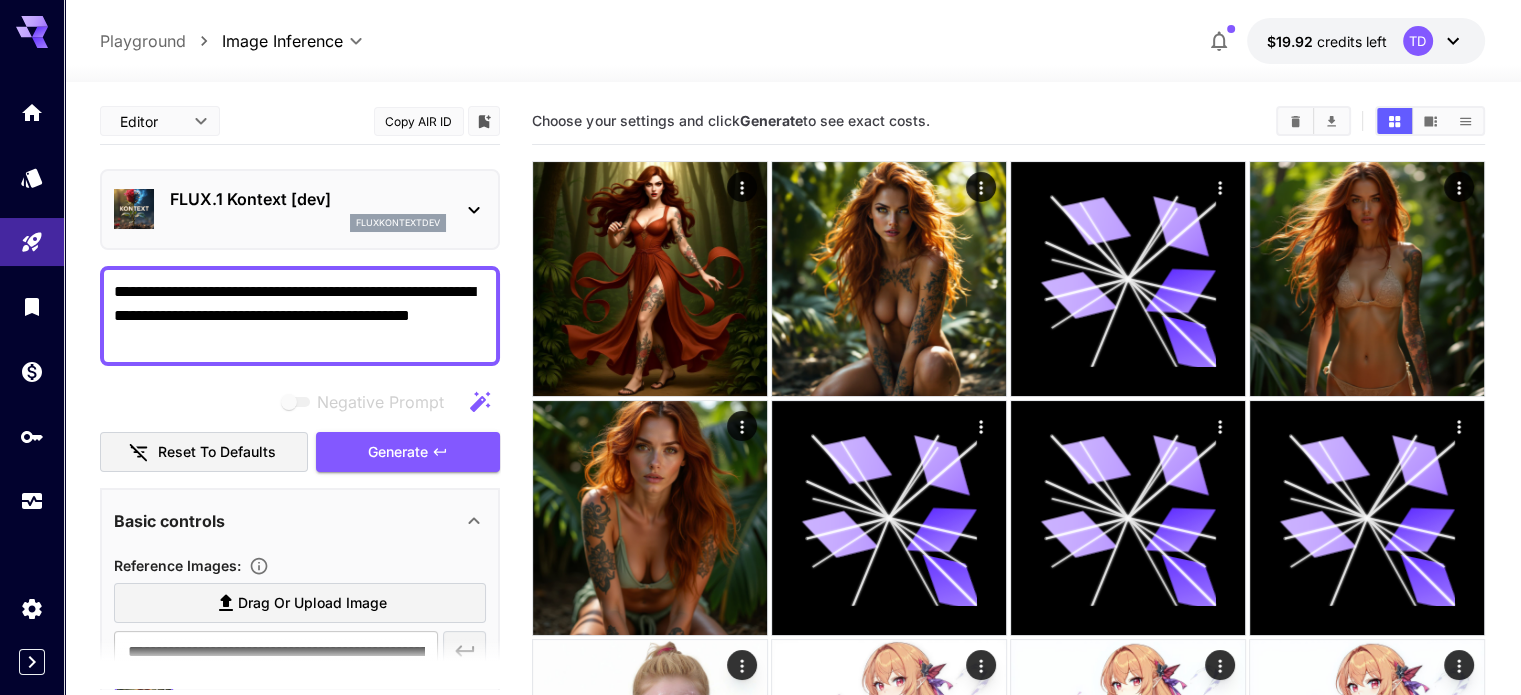 click on "**********" at bounding box center (300, 316) 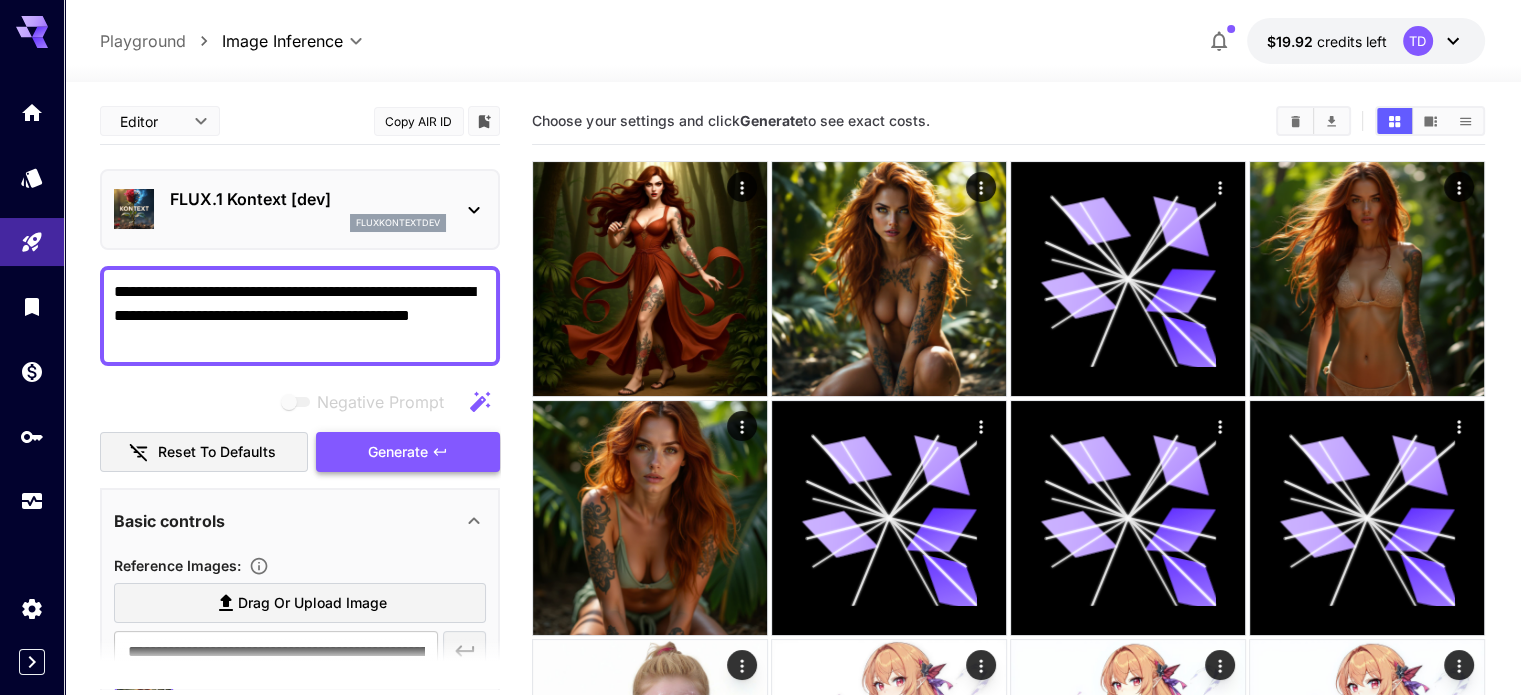 click on "Generate" at bounding box center [398, 452] 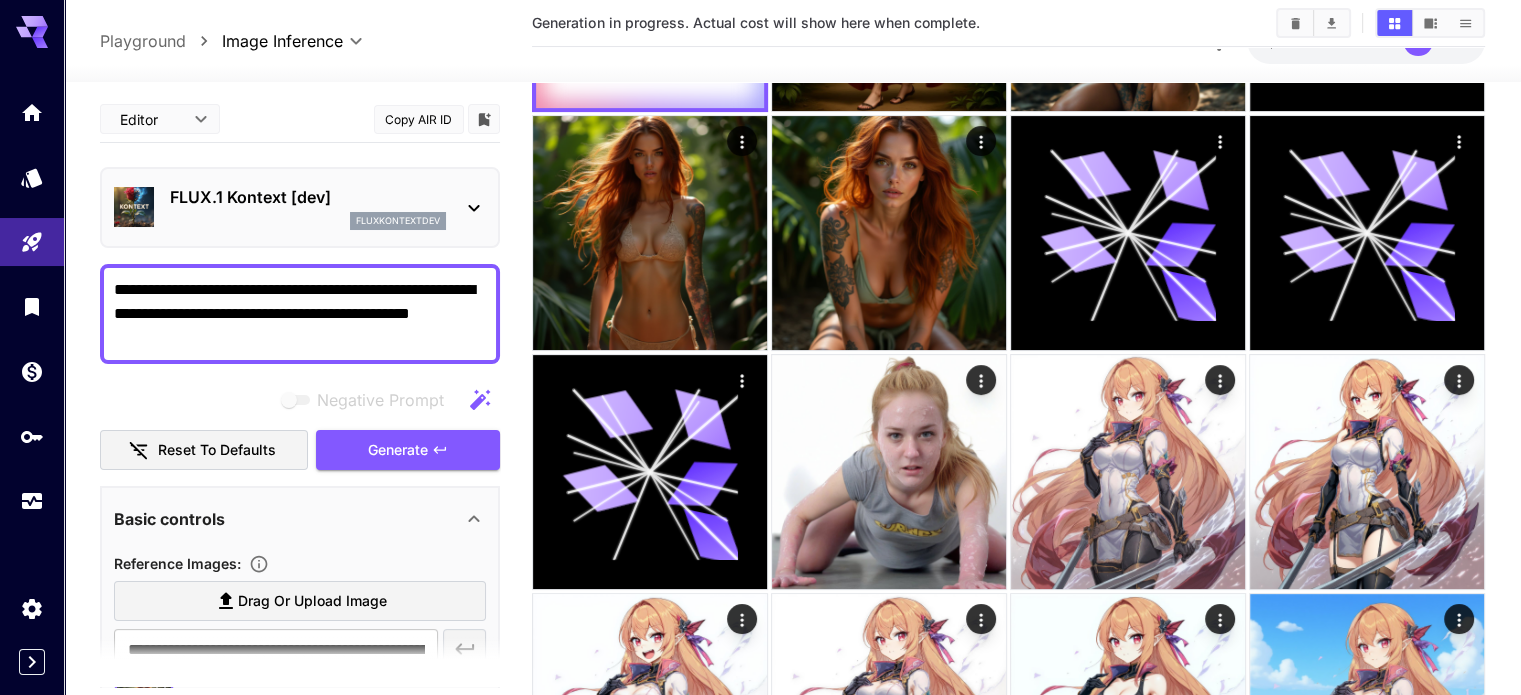 scroll, scrollTop: 286, scrollLeft: 0, axis: vertical 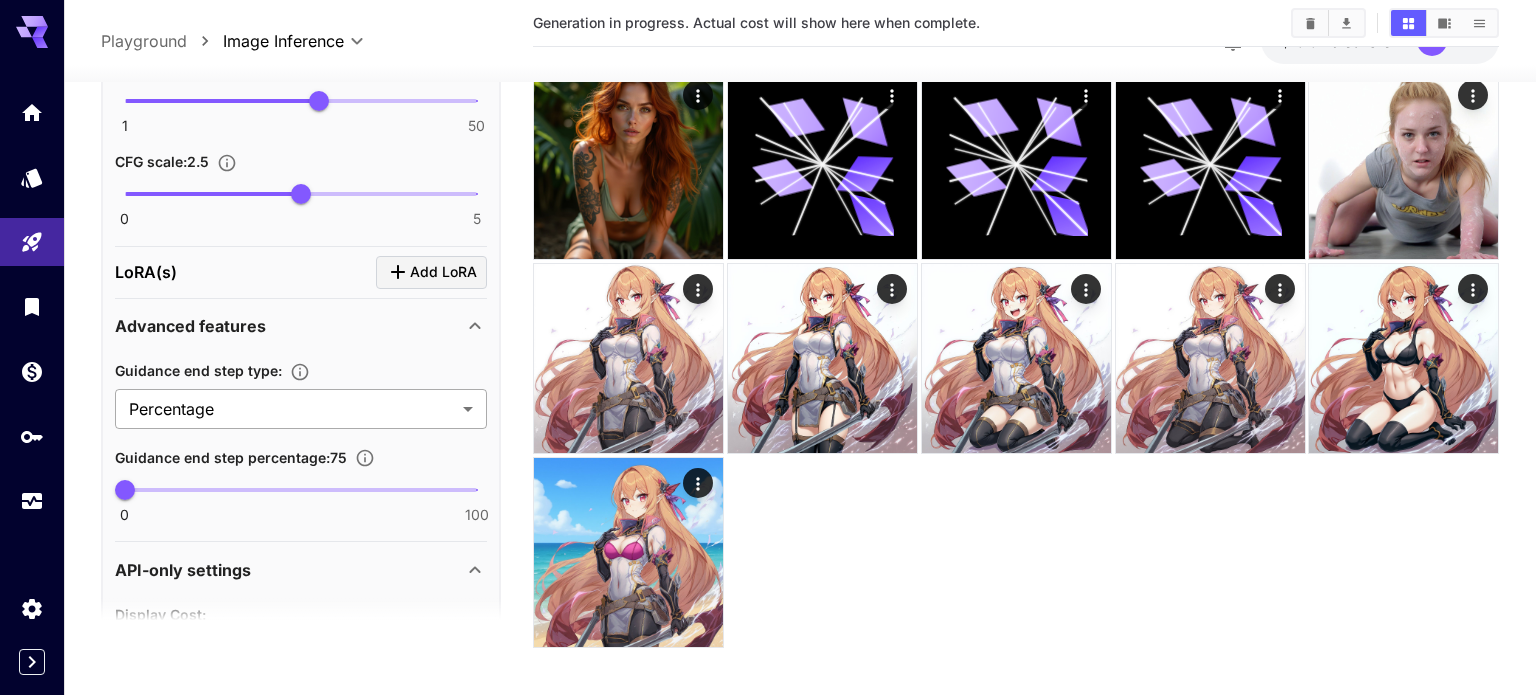 click on "**********" at bounding box center (768, 210) 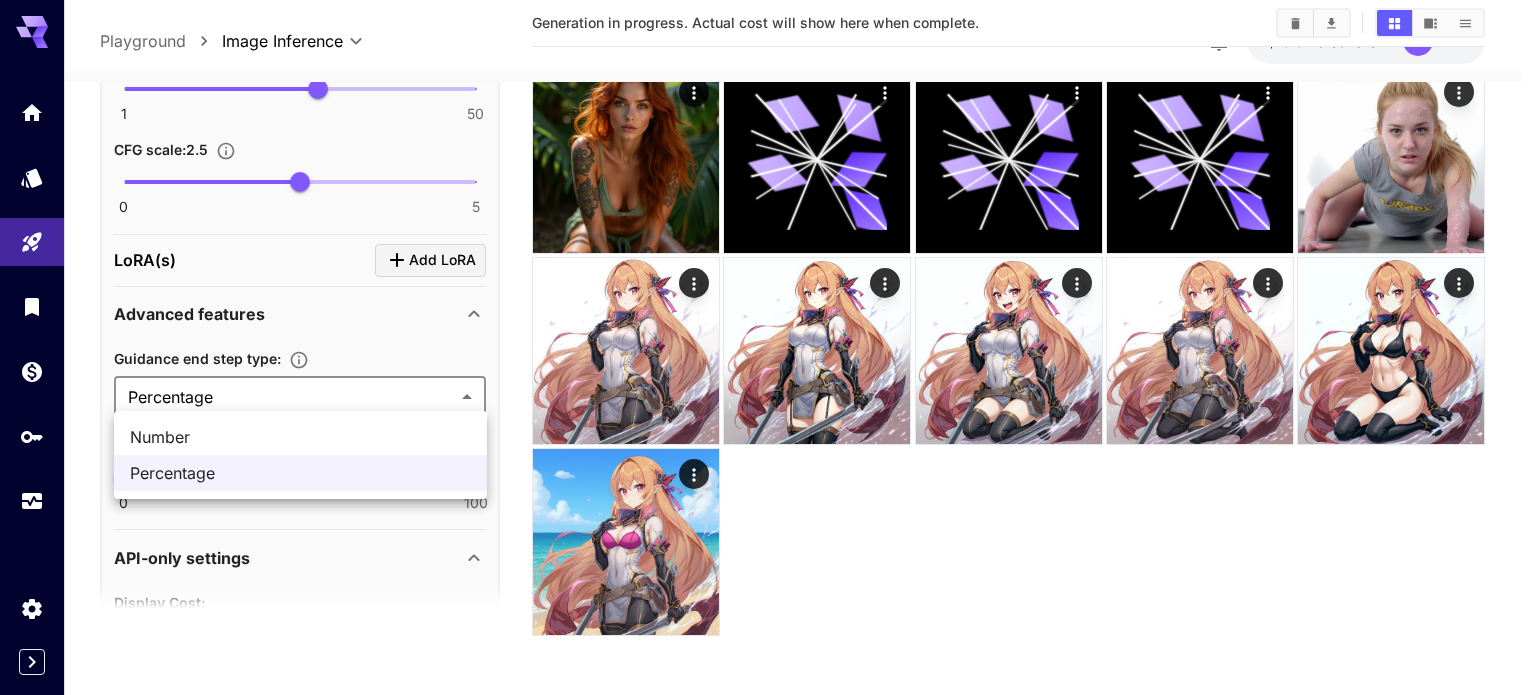 click at bounding box center [768, 347] 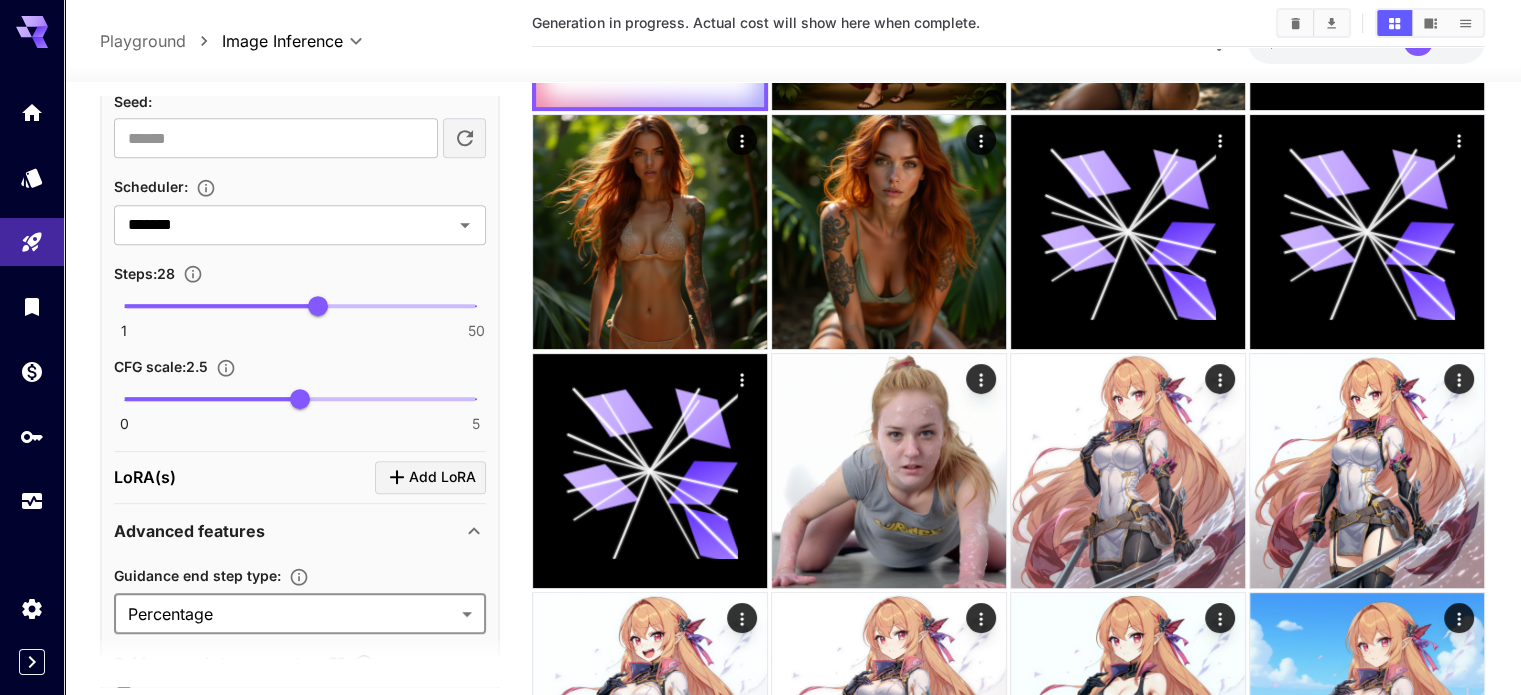 scroll, scrollTop: 888, scrollLeft: 0, axis: vertical 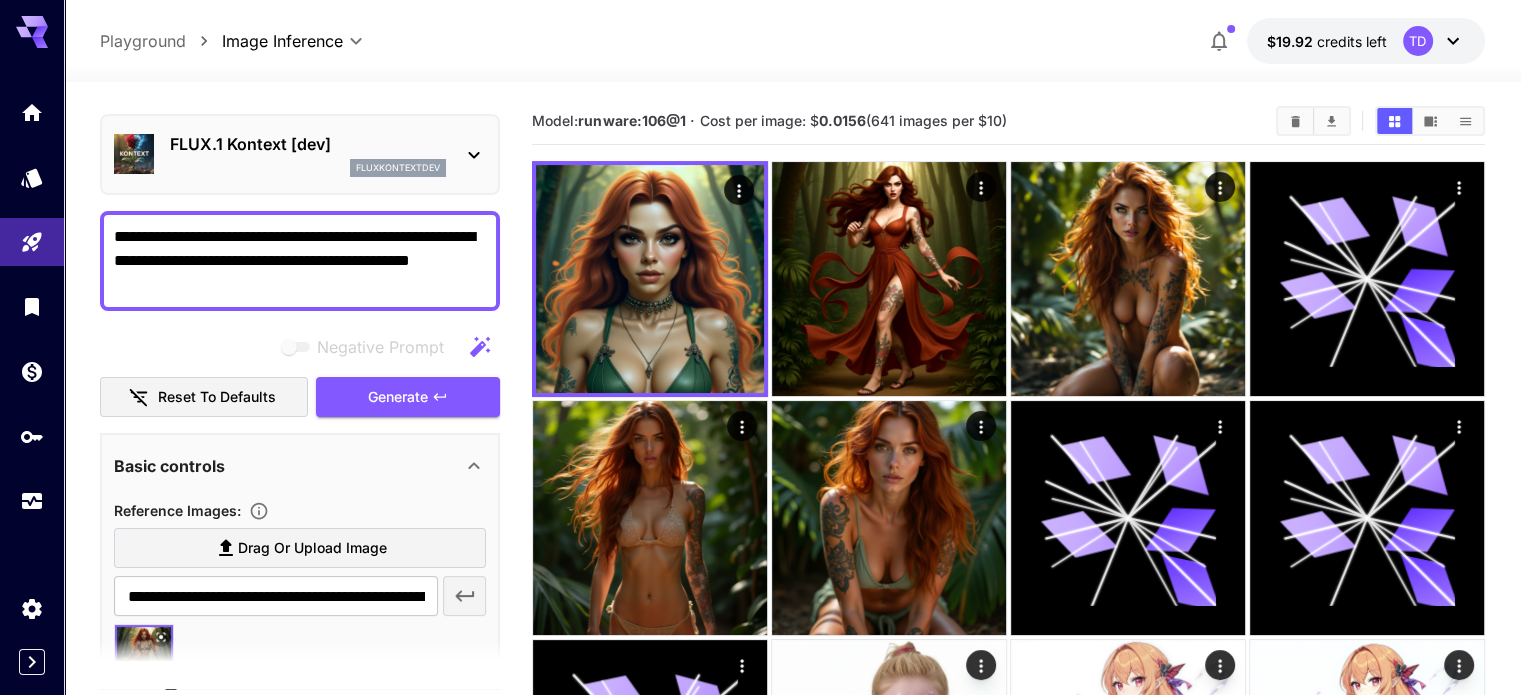 click on "**********" at bounding box center (300, 261) 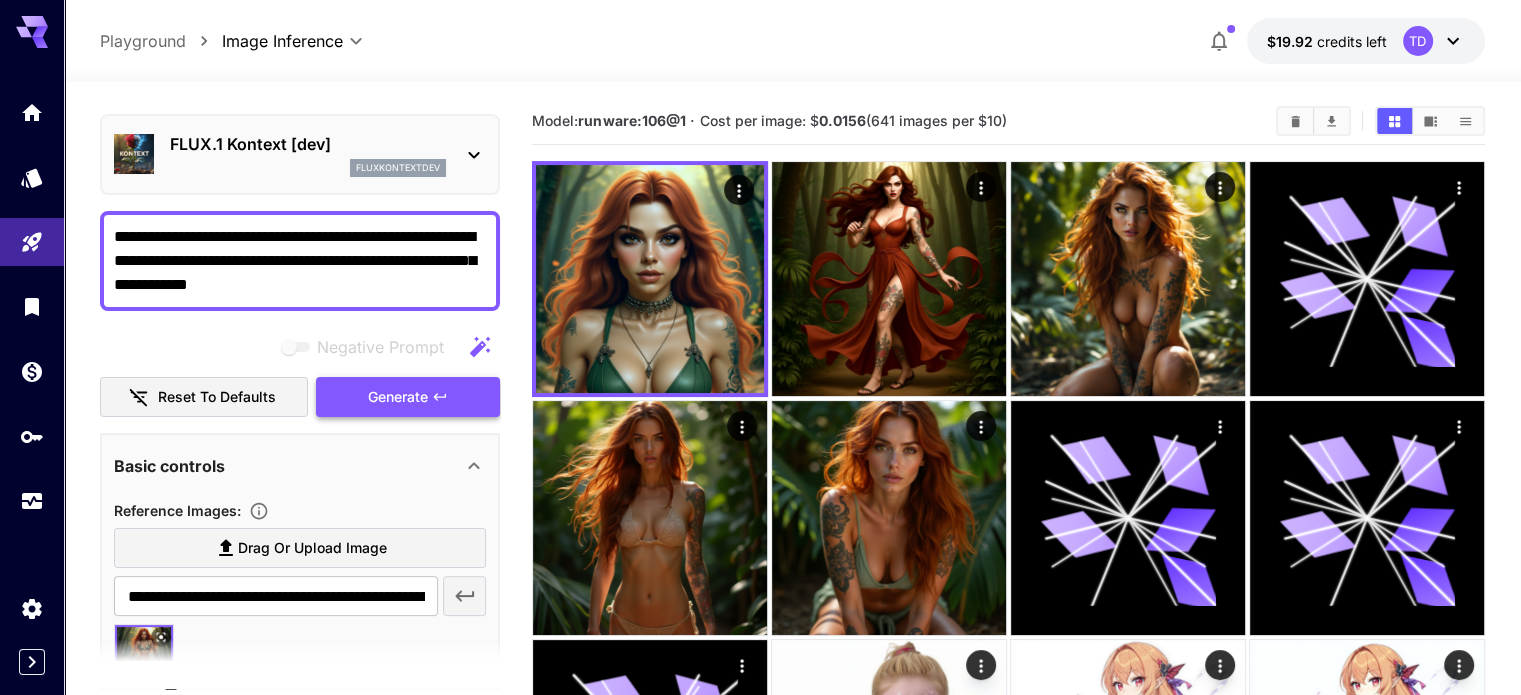 click on "Generate" at bounding box center [398, 397] 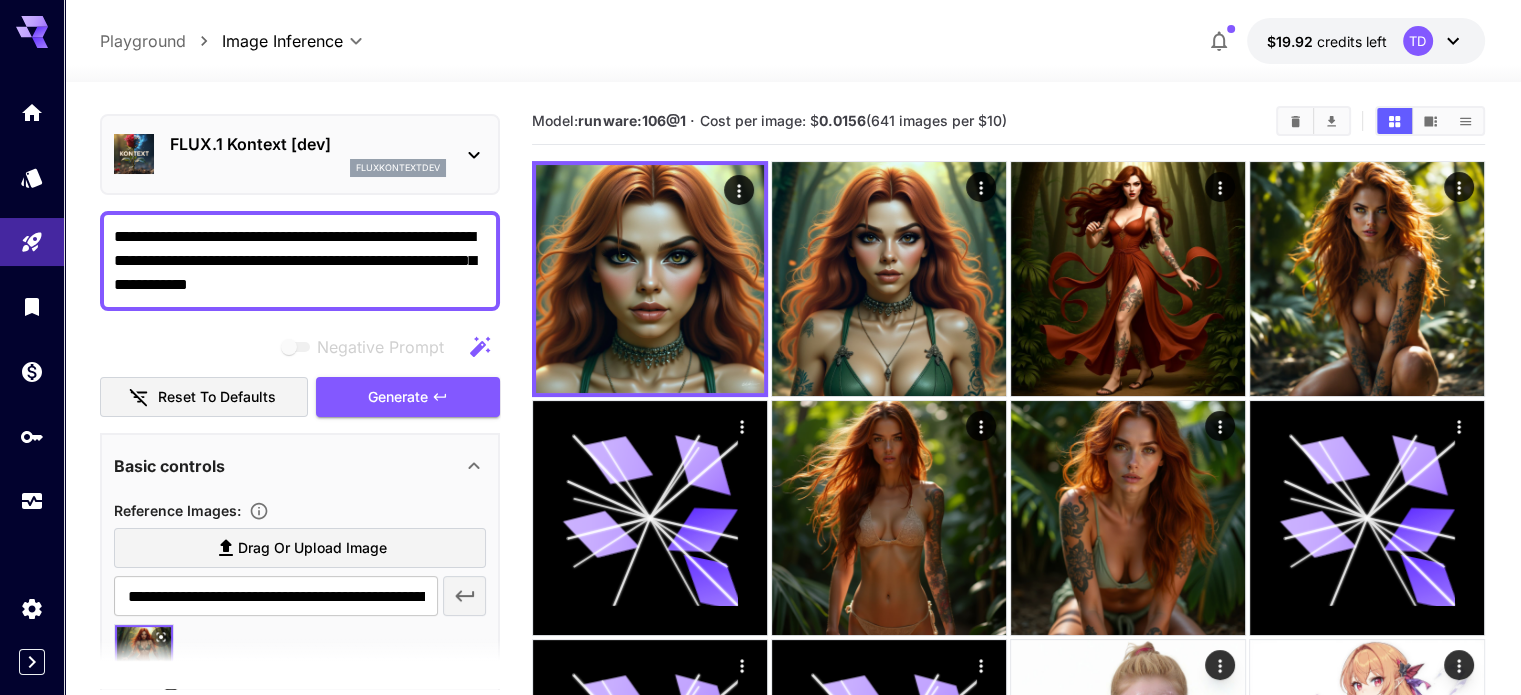 drag, startPoint x: 406, startPoint y: 284, endPoint x: 89, endPoint y: 232, distance: 321.23666 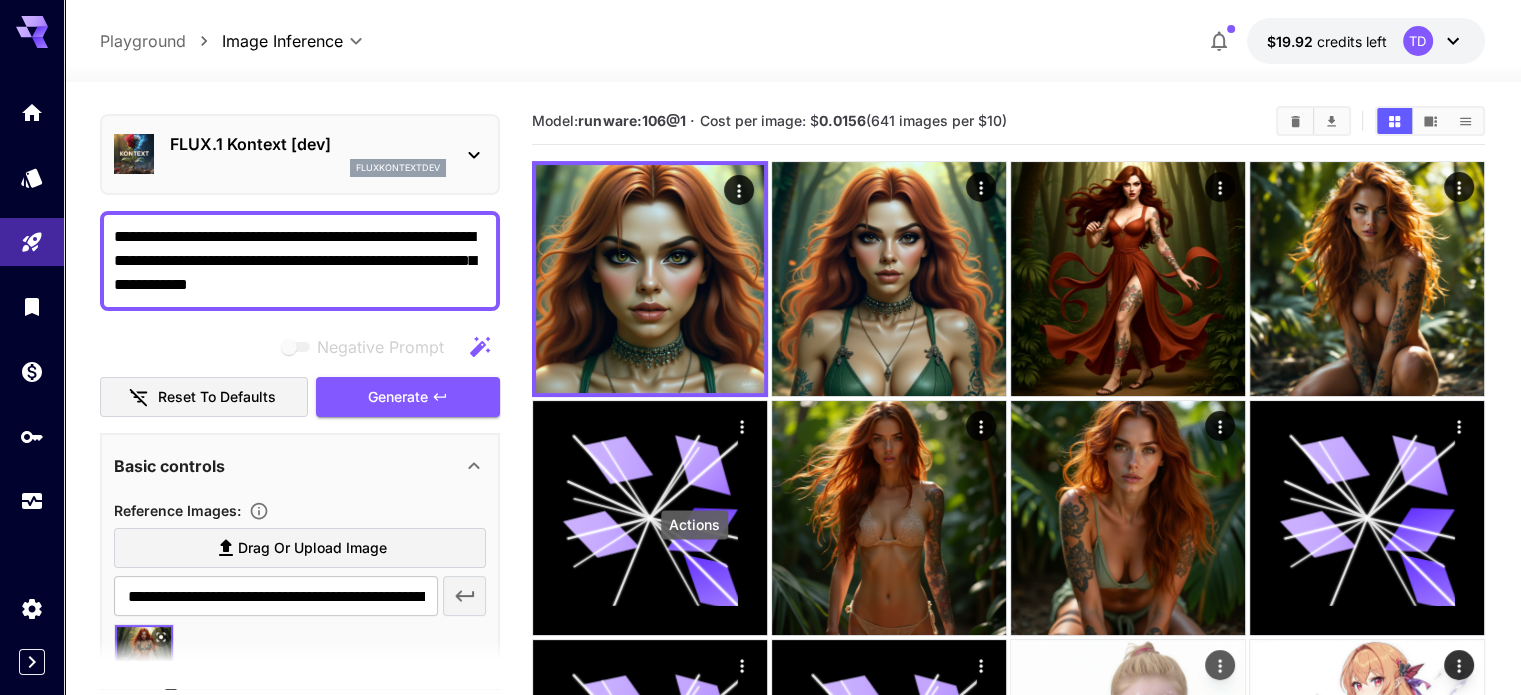click 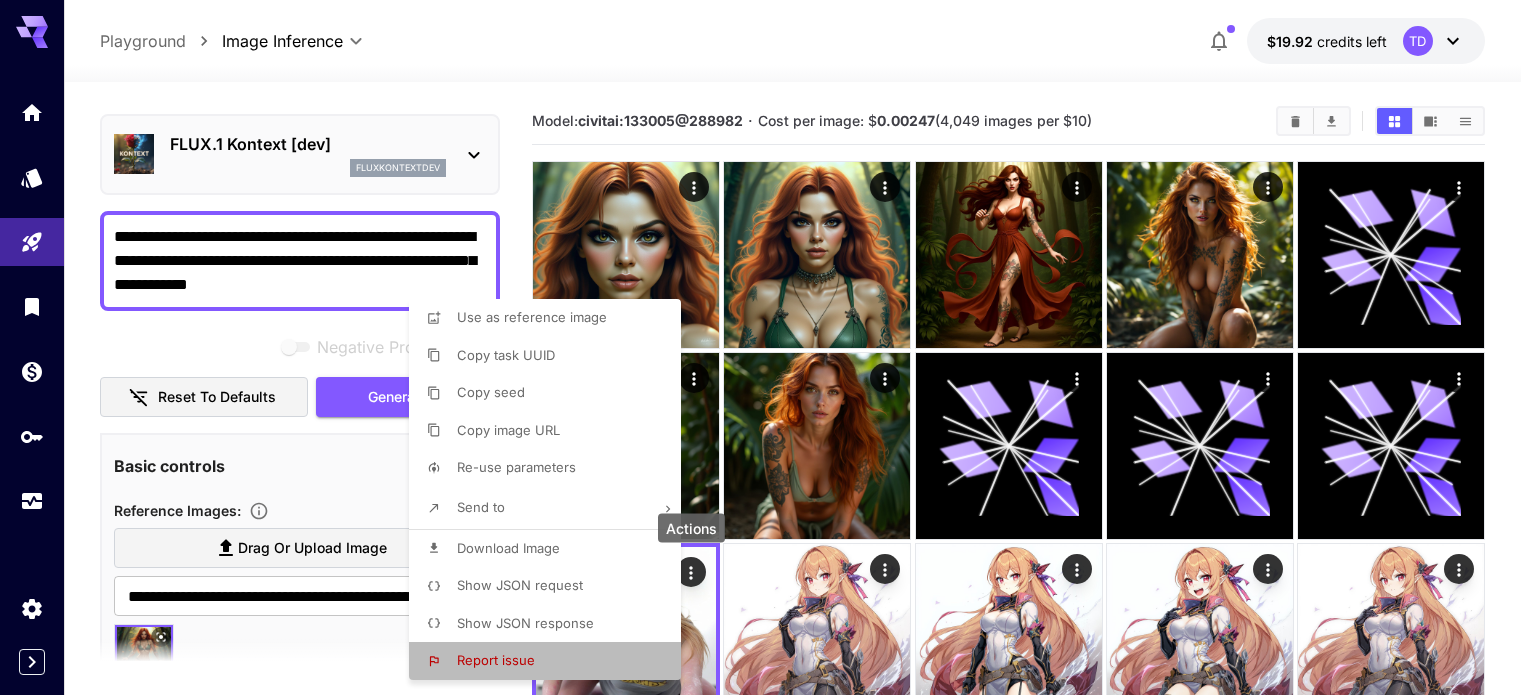 click on "Report issue" at bounding box center [496, 660] 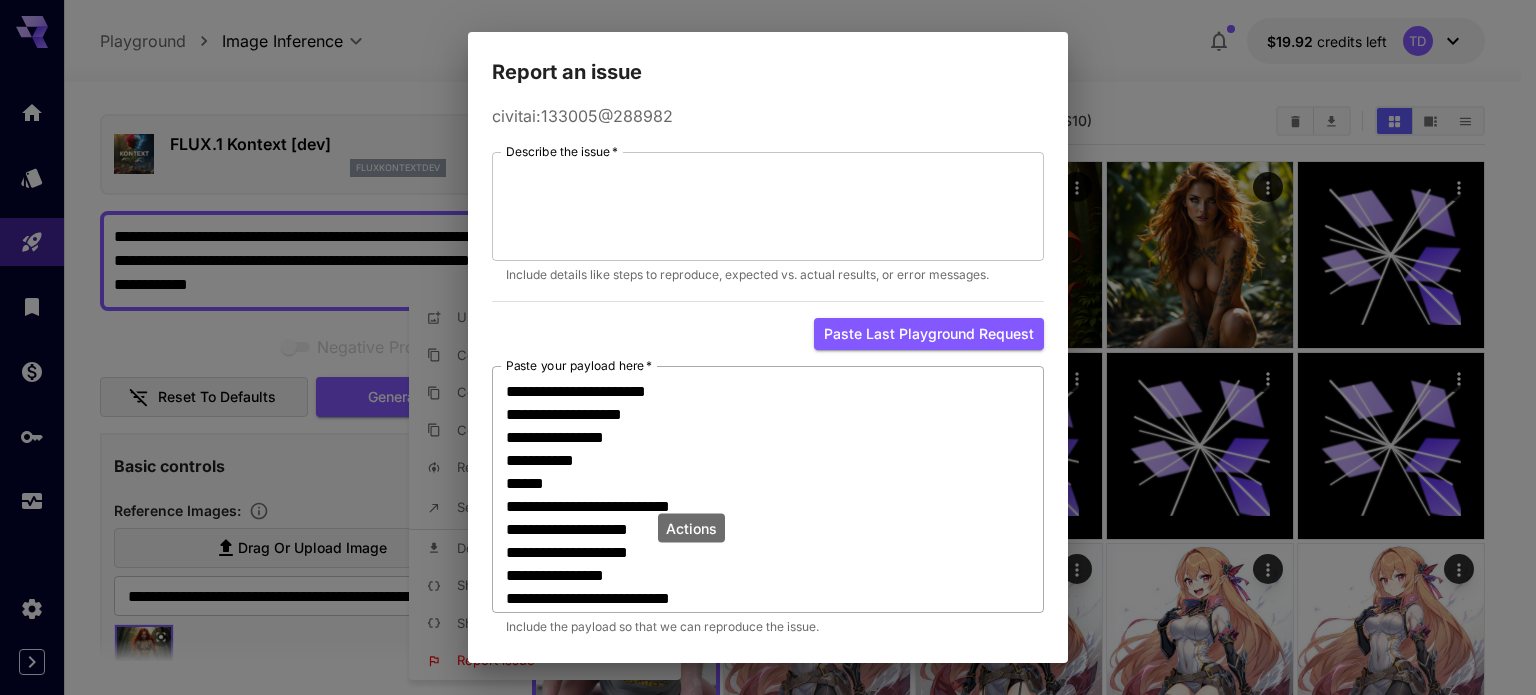 scroll, scrollTop: 0, scrollLeft: 0, axis: both 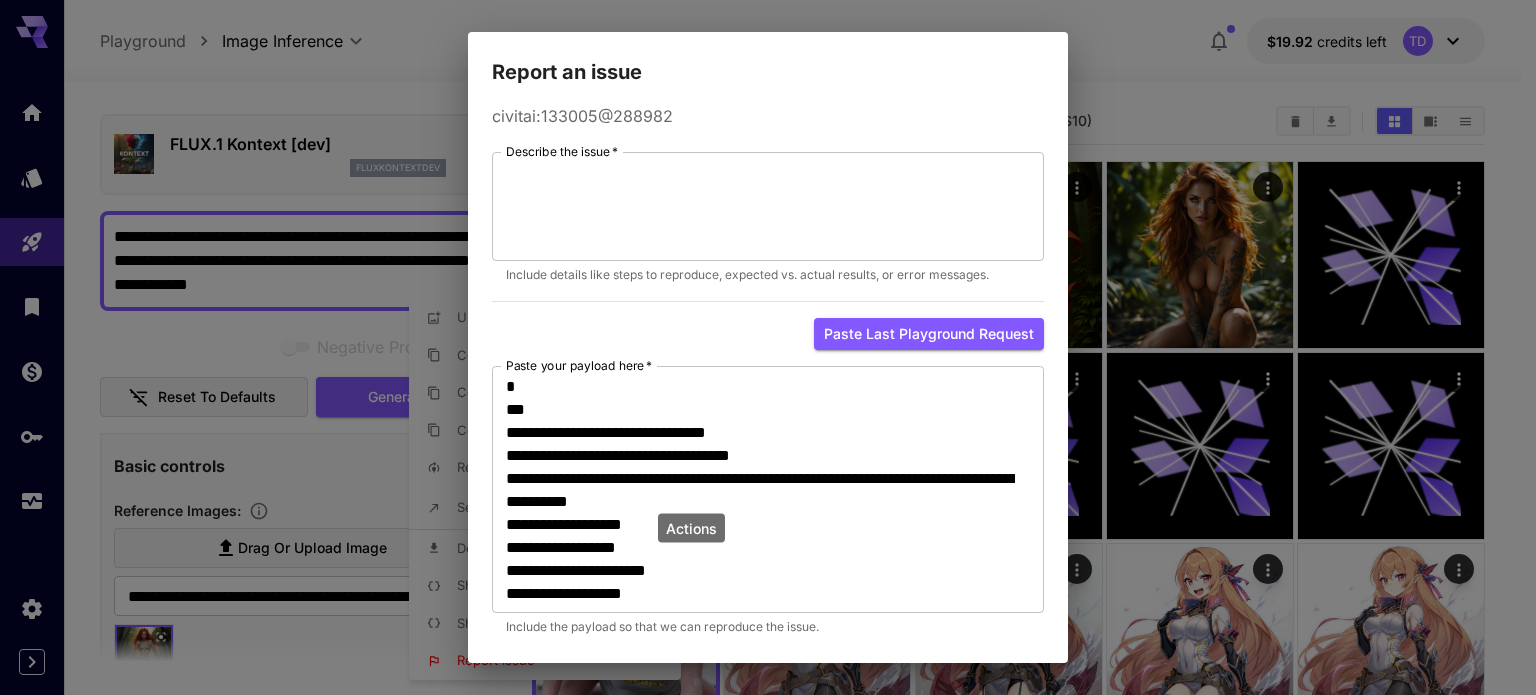 click on "**********" at bounding box center [768, 347] 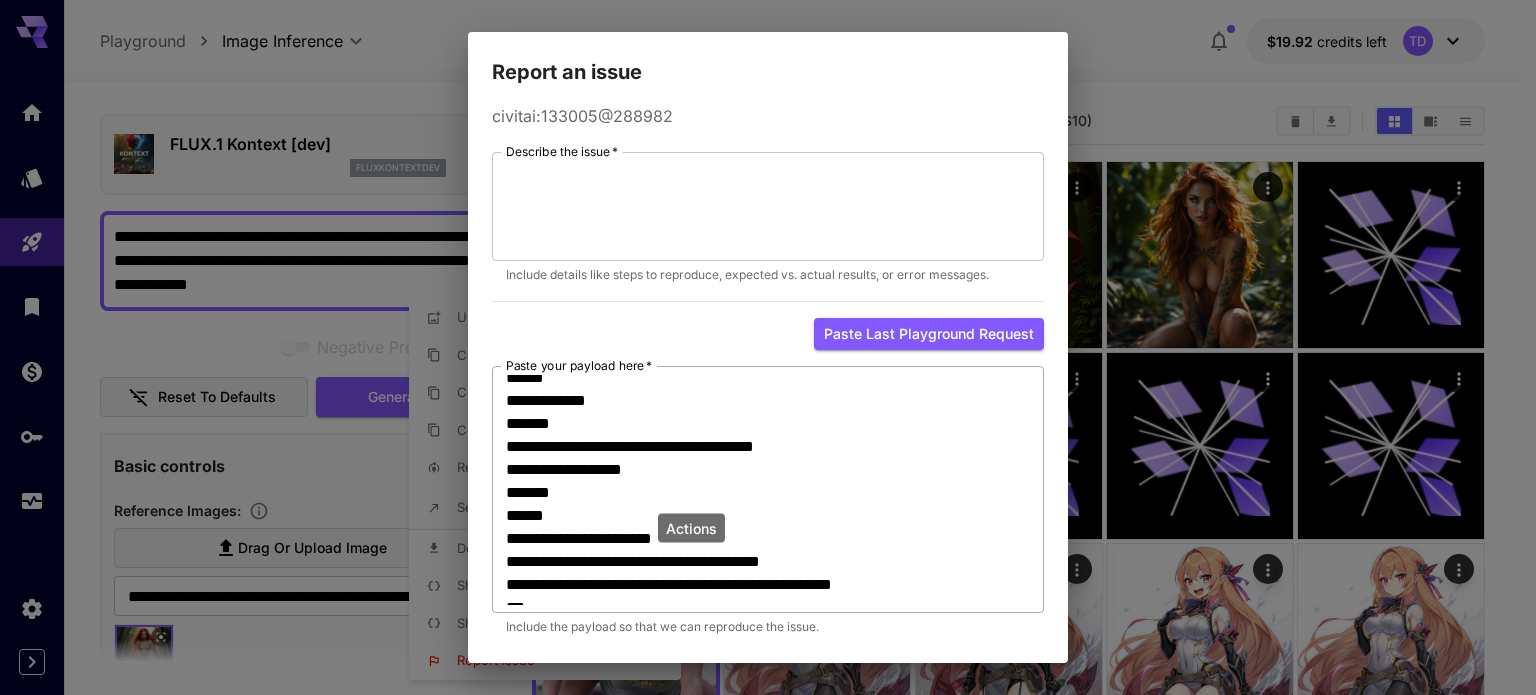 scroll, scrollTop: 505, scrollLeft: 0, axis: vertical 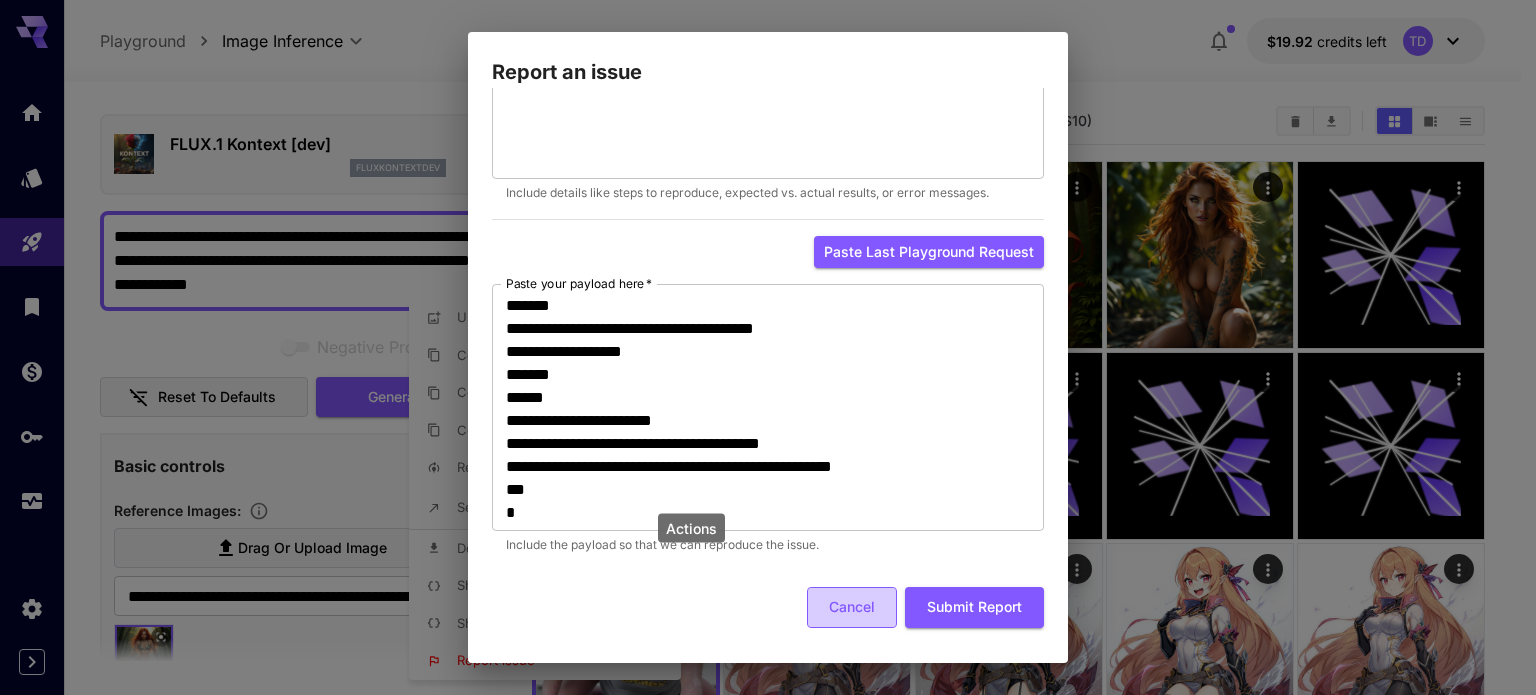 click on "Cancel" at bounding box center [852, 607] 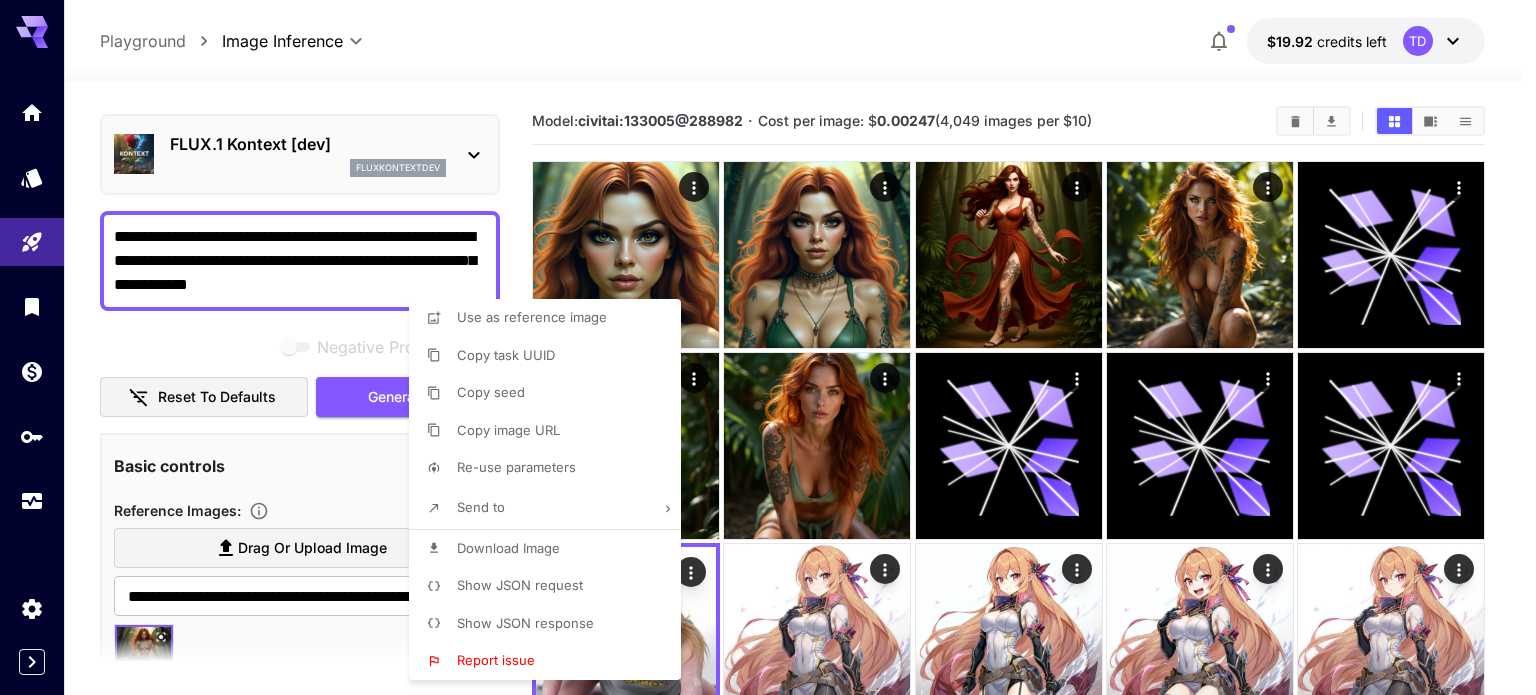 click at bounding box center (768, 347) 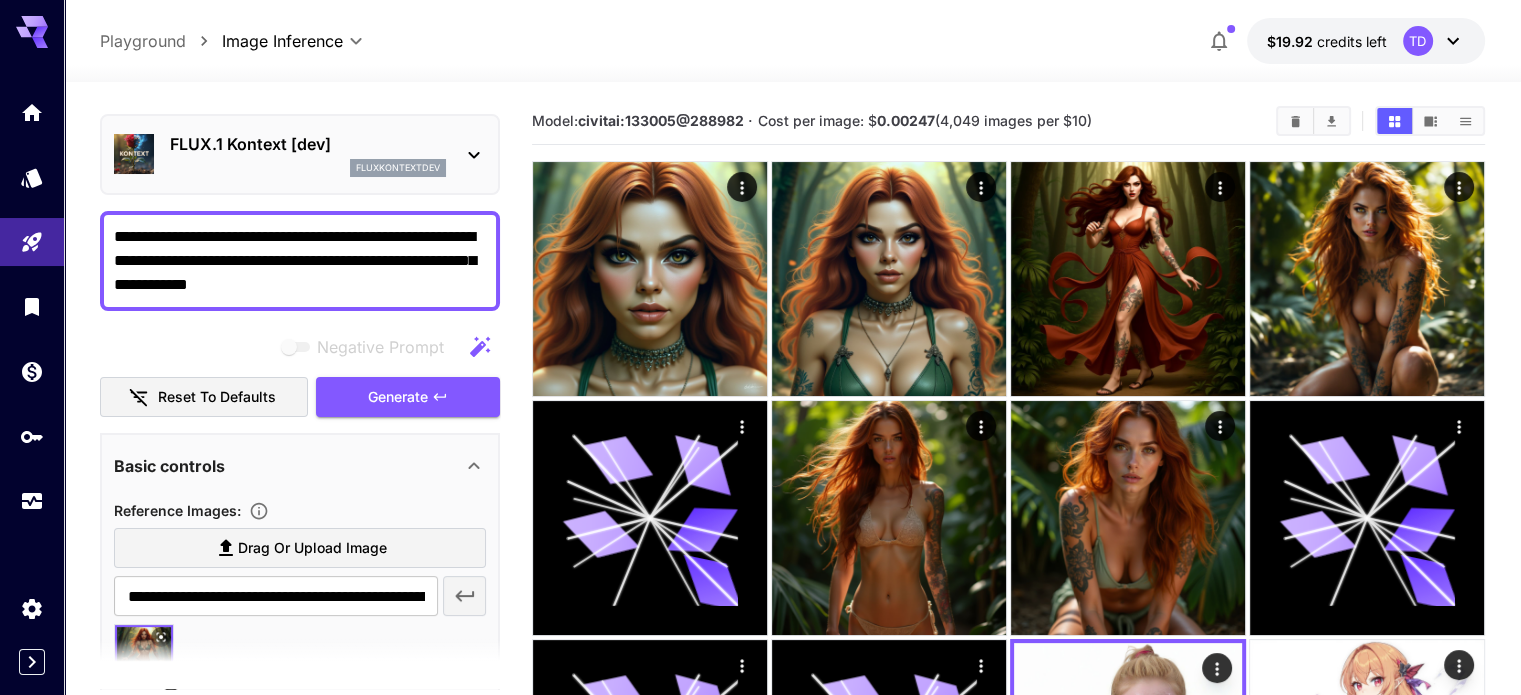 drag, startPoint x: 360, startPoint y: 287, endPoint x: 84, endPoint y: 231, distance: 281.62387 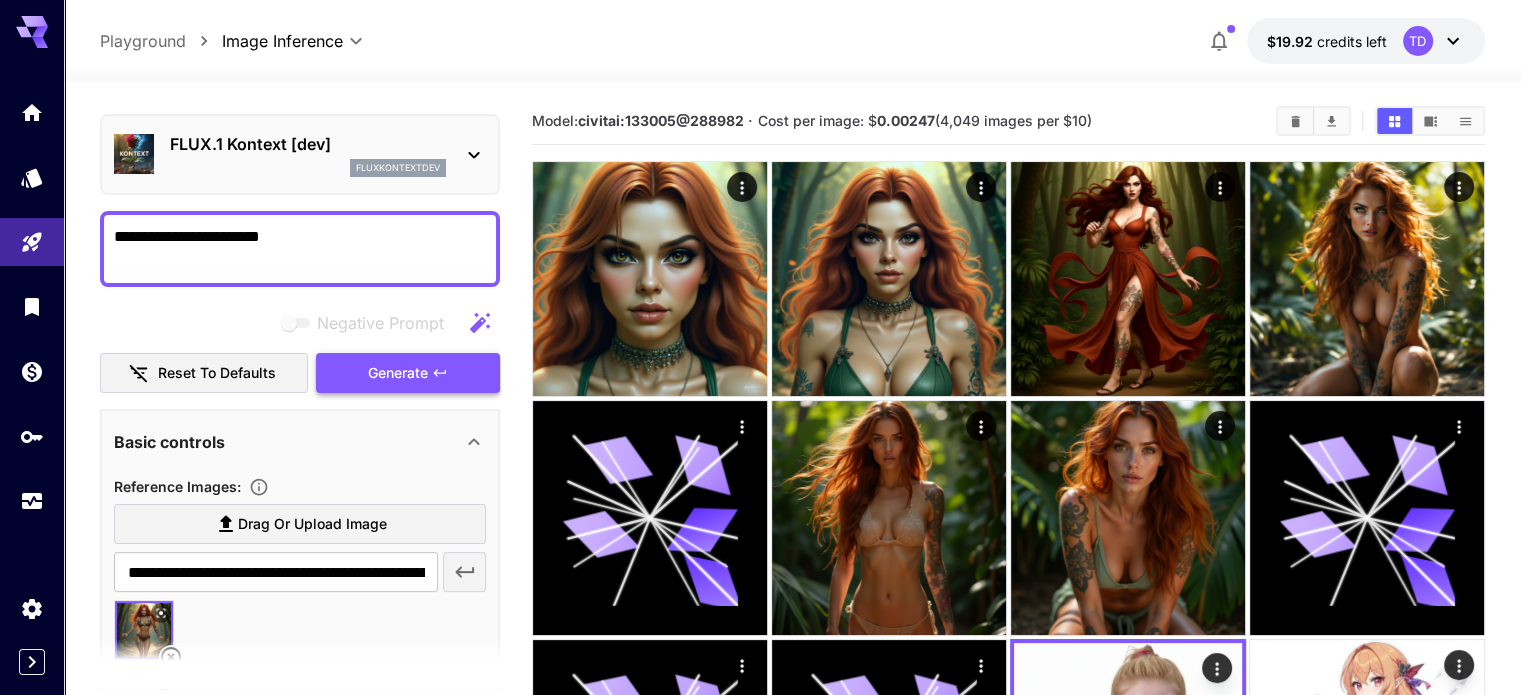 type on "**********" 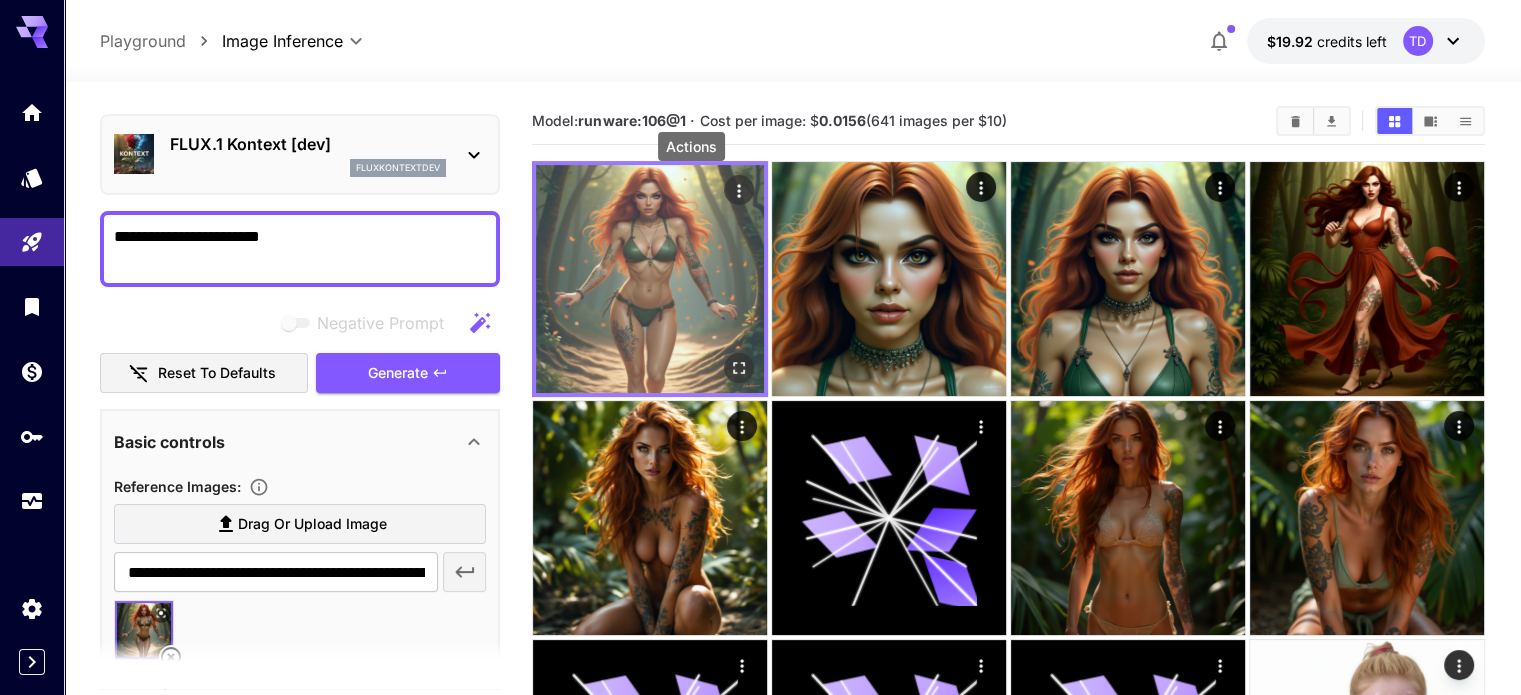 click 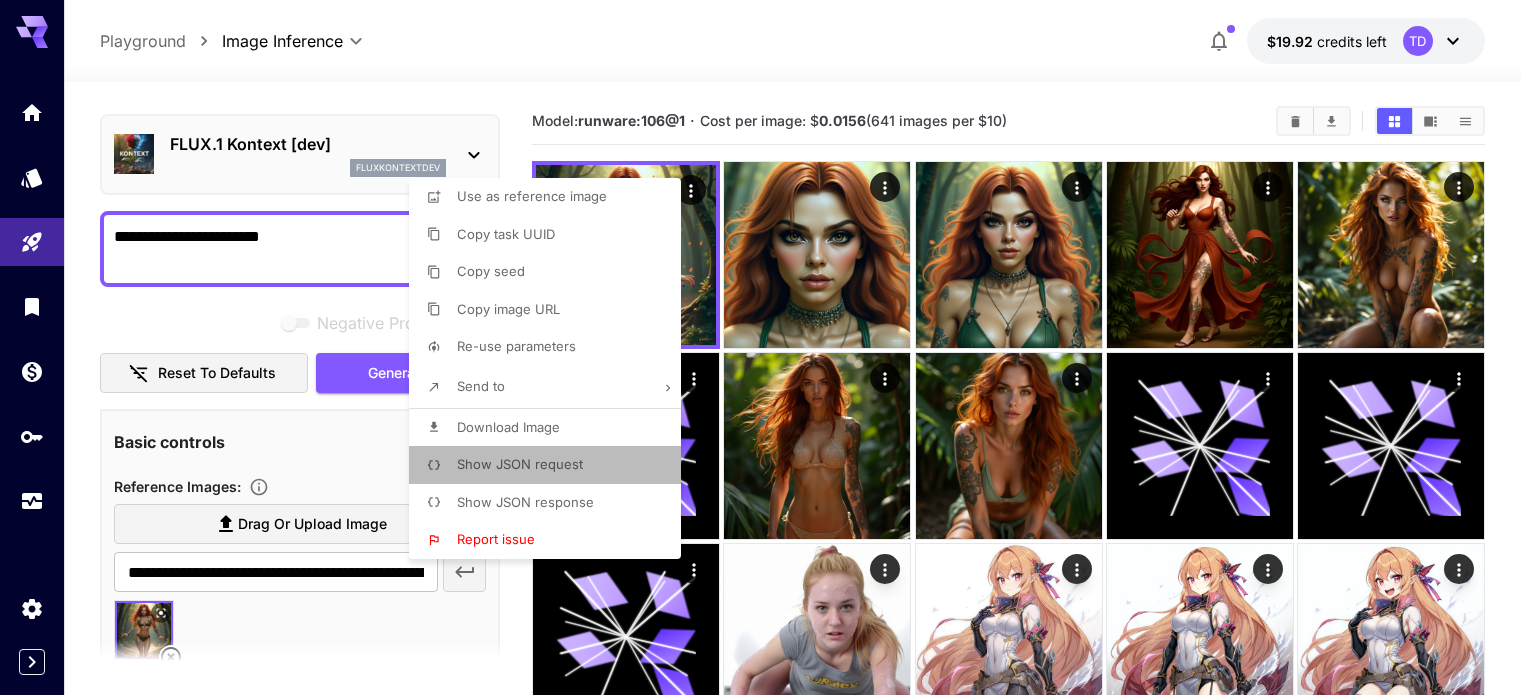 click on "Show JSON request" at bounding box center (520, 464) 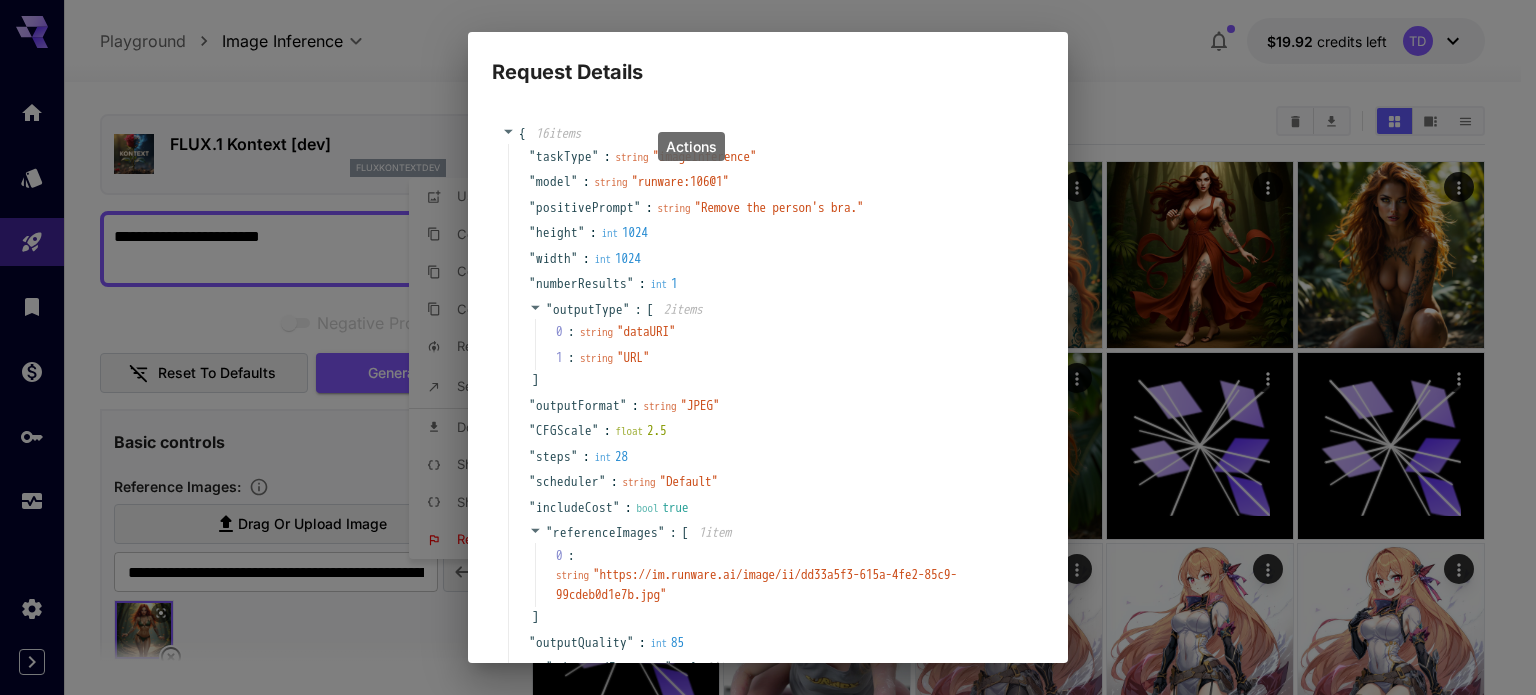 click on "Request Details { 16  item s " taskType " : string " imageInference " " model " : string " [MODEL] " " positivePrompt " : string " Remove the person's bra. " " height " : int 1024 " width " : int 1024 " numberResults " : int 1 " outputType " : [ 2  item s 0 : string " dataURI " 1 : string " URL " ] " outputFormat " : string " JPEG " " CFGScale " : float 2.5 " steps " : int 28 " scheduler " : string " Default " " includeCost " : bool true " referenceImages " : [ 1  item 0 : string " [URL] " ] " outputQuality " : int 85 " advancedFeatures " : { 1  item " guidanceEndStepPercentage " : int 75 } " taskUUID " : string " [UUID] " }" at bounding box center (768, 347) 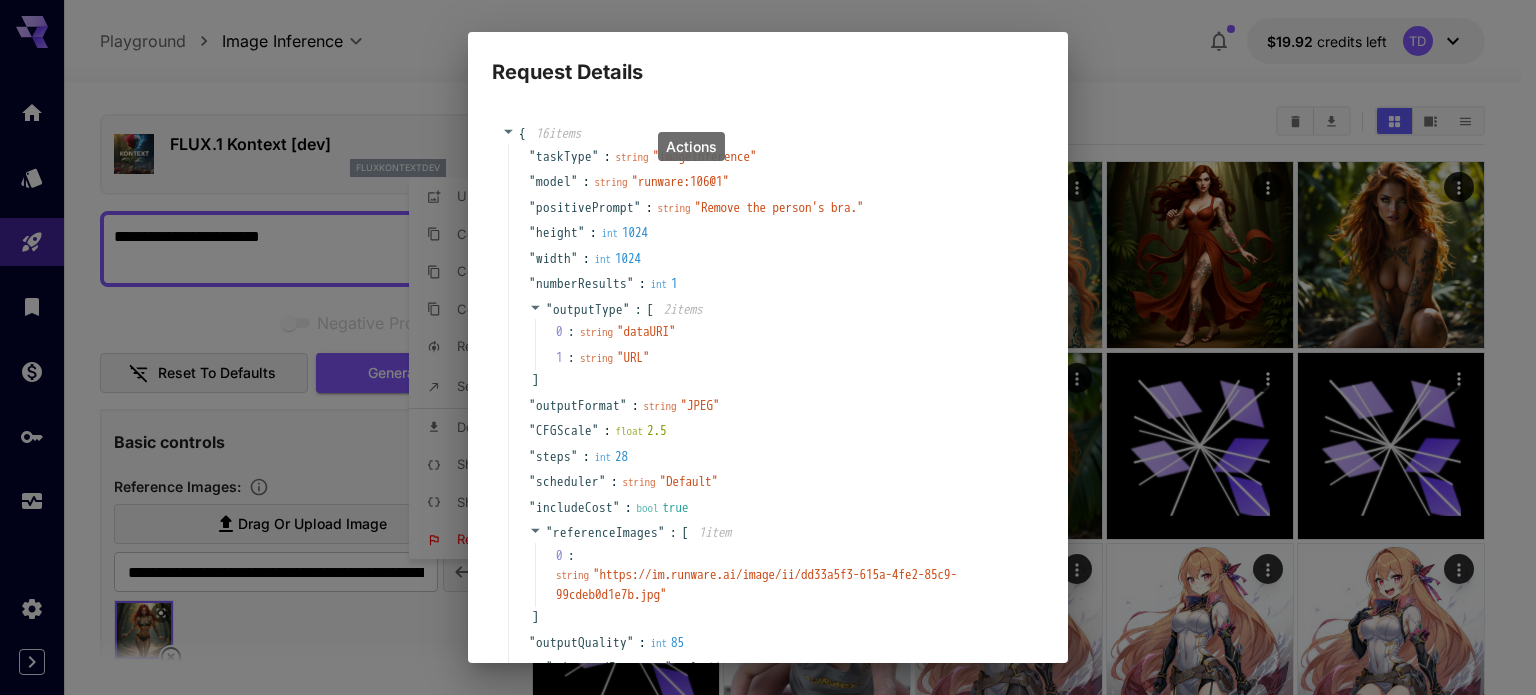 click on "Request Details { 16  item s " taskType " : string " imageInference " " model " : string " [MODEL] " " positivePrompt " : string " Remove the person's bra. " " height " : int 1024 " width " : int 1024 " numberResults " : int 1 " outputType " : [ 2  item s 0 : string " dataURI " 1 : string " URL " ] " outputFormat " : string " JPEG " " CFGScale " : float 2.5 " steps " : int 28 " scheduler " : string " Default " " includeCost " : bool true " referenceImages " : [ 1  item 0 : string " [URL] " ] " outputQuality " : int 85 " advancedFeatures " : { 1  item " guidanceEndStepPercentage " : int 75 } " taskUUID " : string " [UUID] " }" at bounding box center (768, 347) 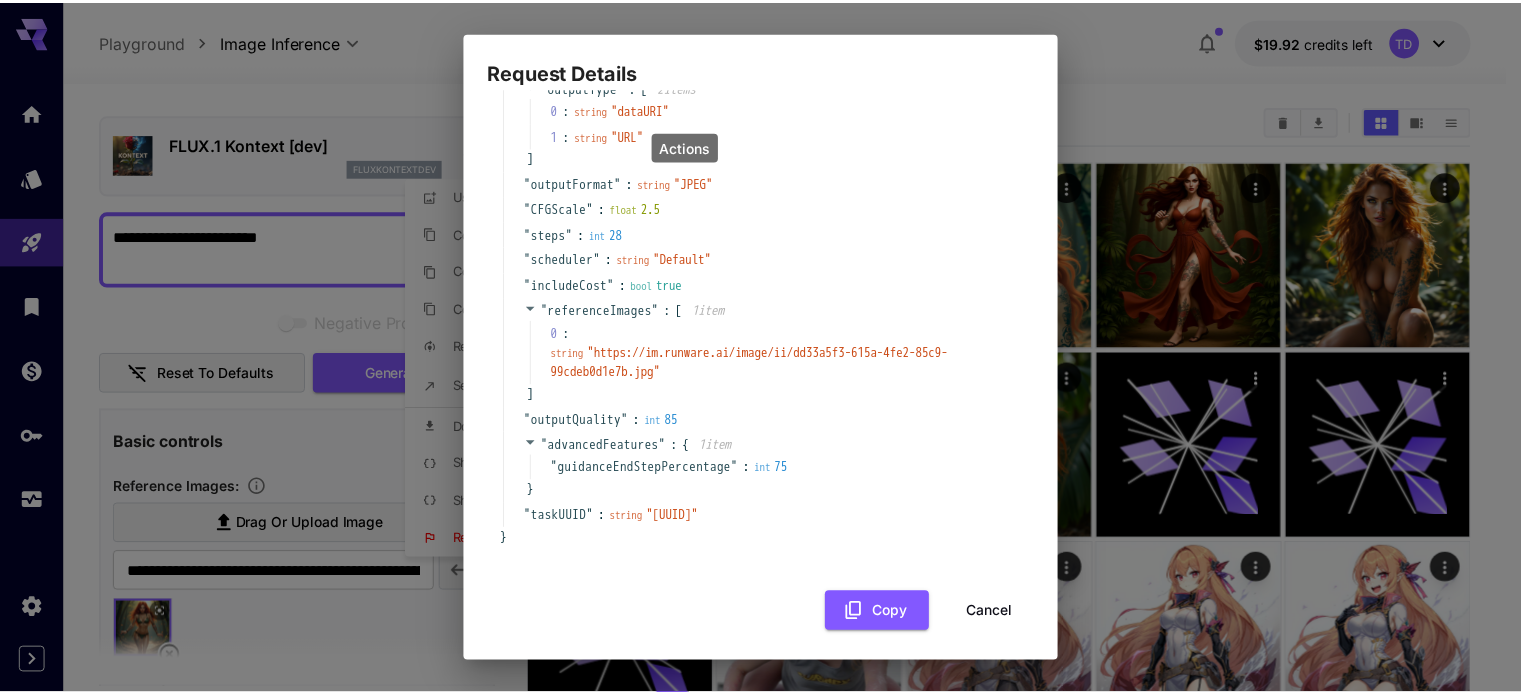 scroll, scrollTop: 228, scrollLeft: 0, axis: vertical 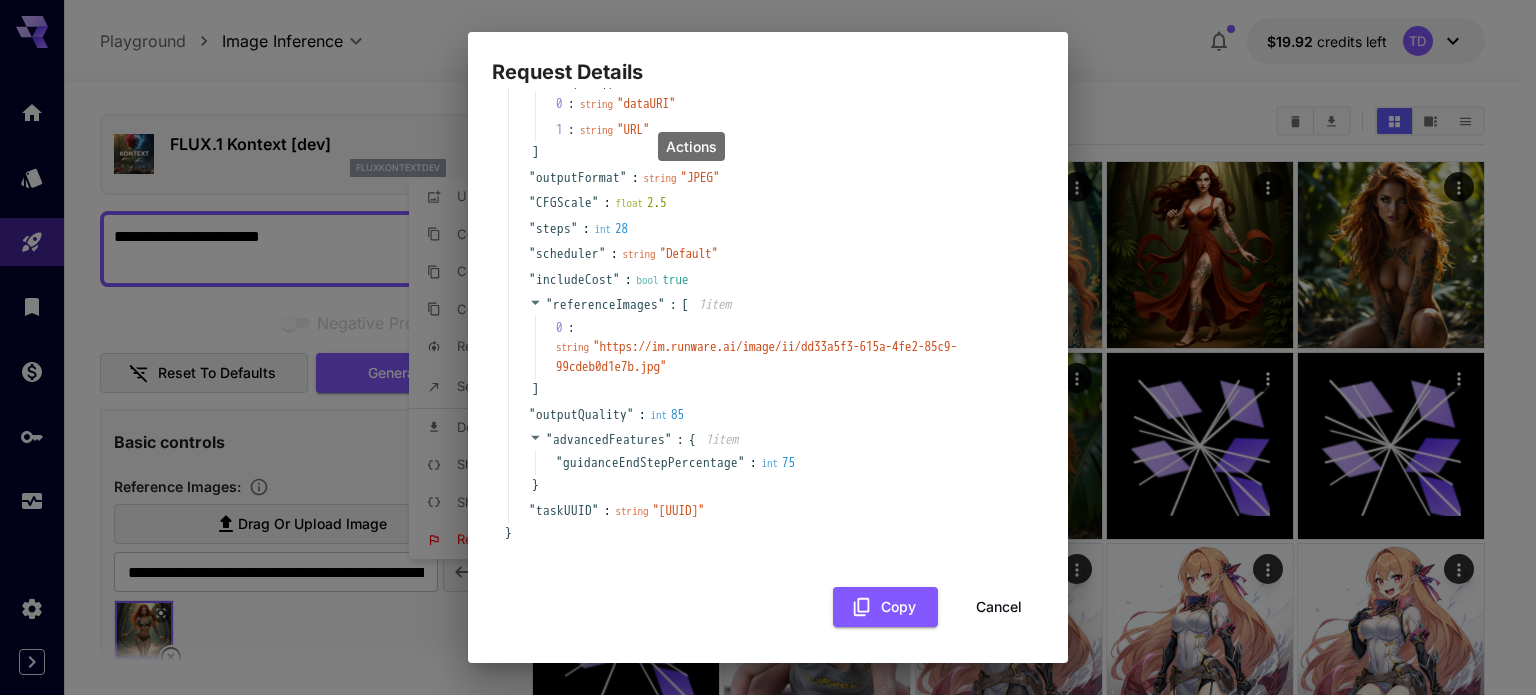 click on "Cancel" at bounding box center [999, 607] 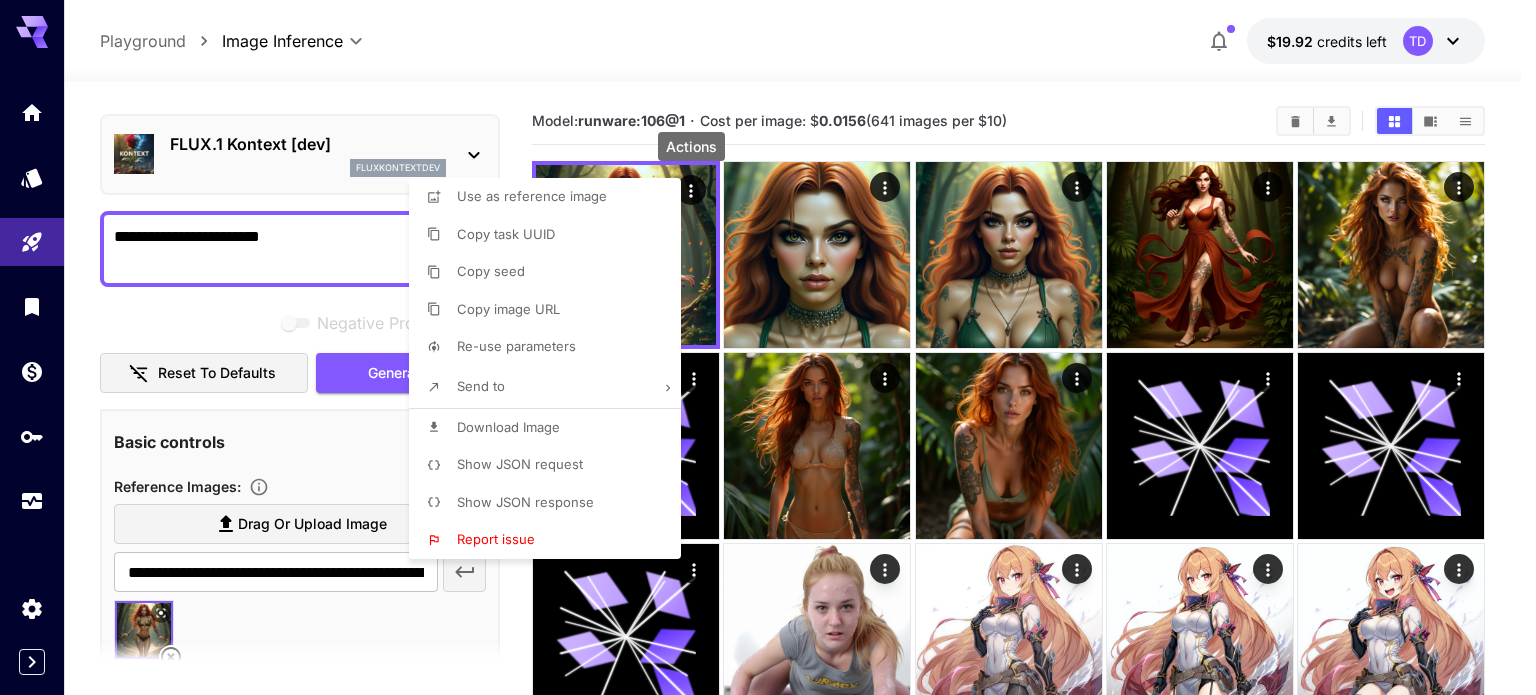 click at bounding box center (768, 347) 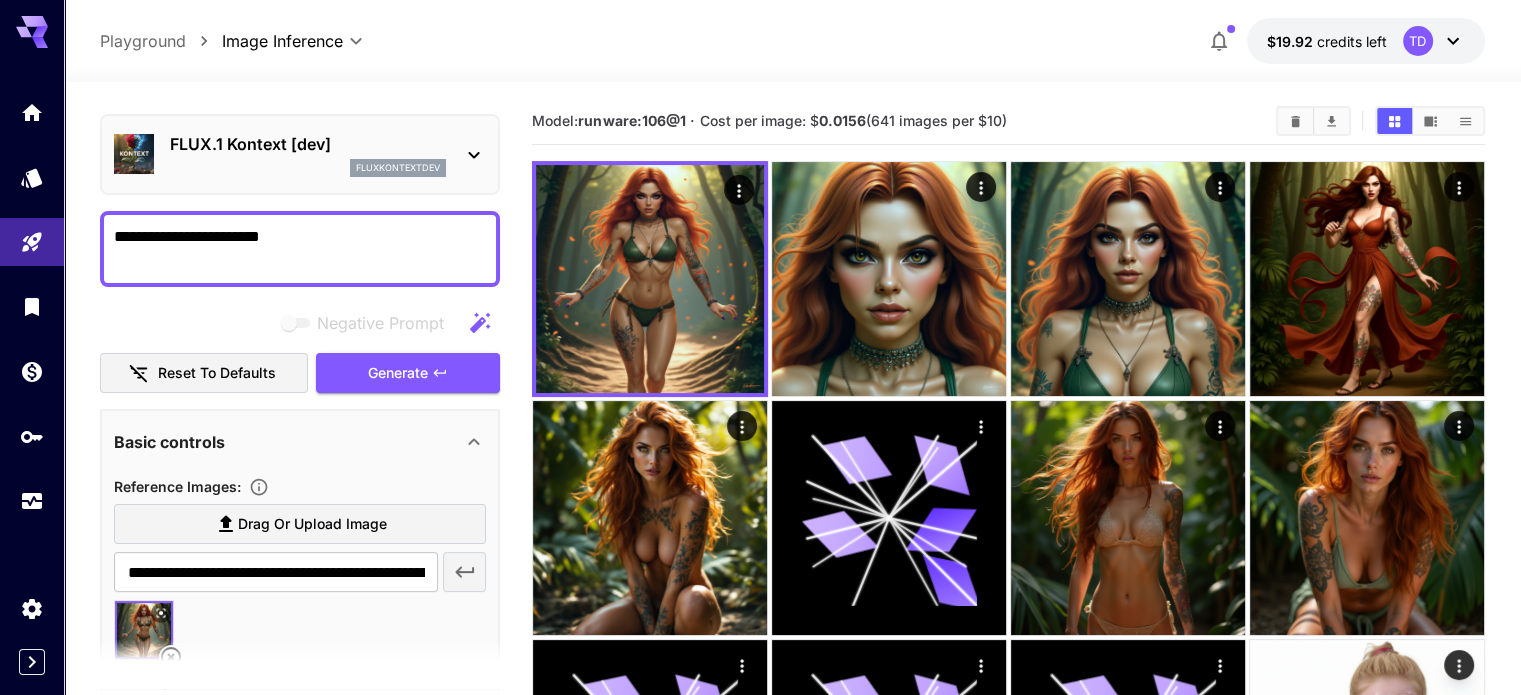 click at bounding box center [792, 70] 